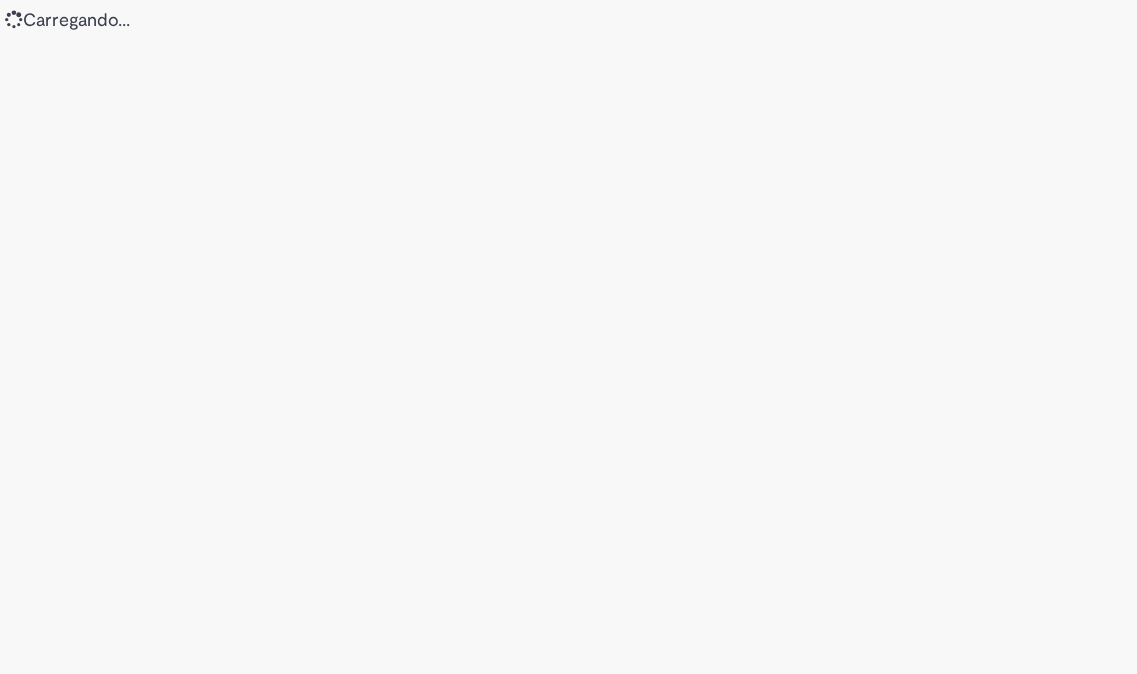 scroll, scrollTop: 0, scrollLeft: 0, axis: both 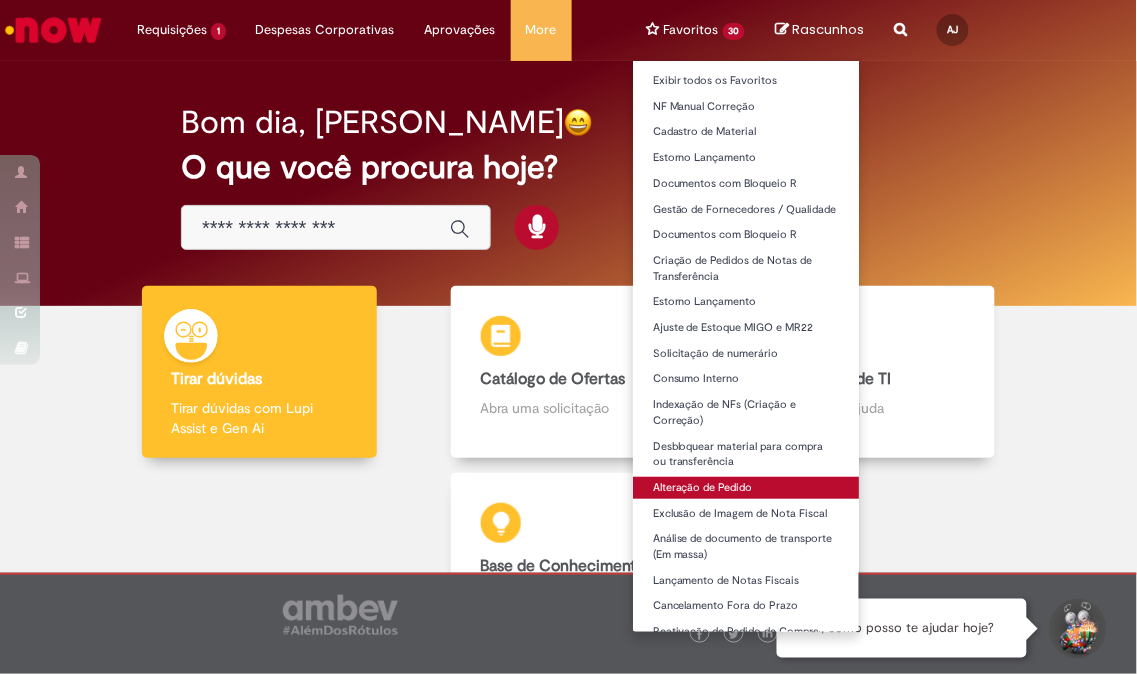 click on "Alteração de Pedido" at bounding box center (746, 488) 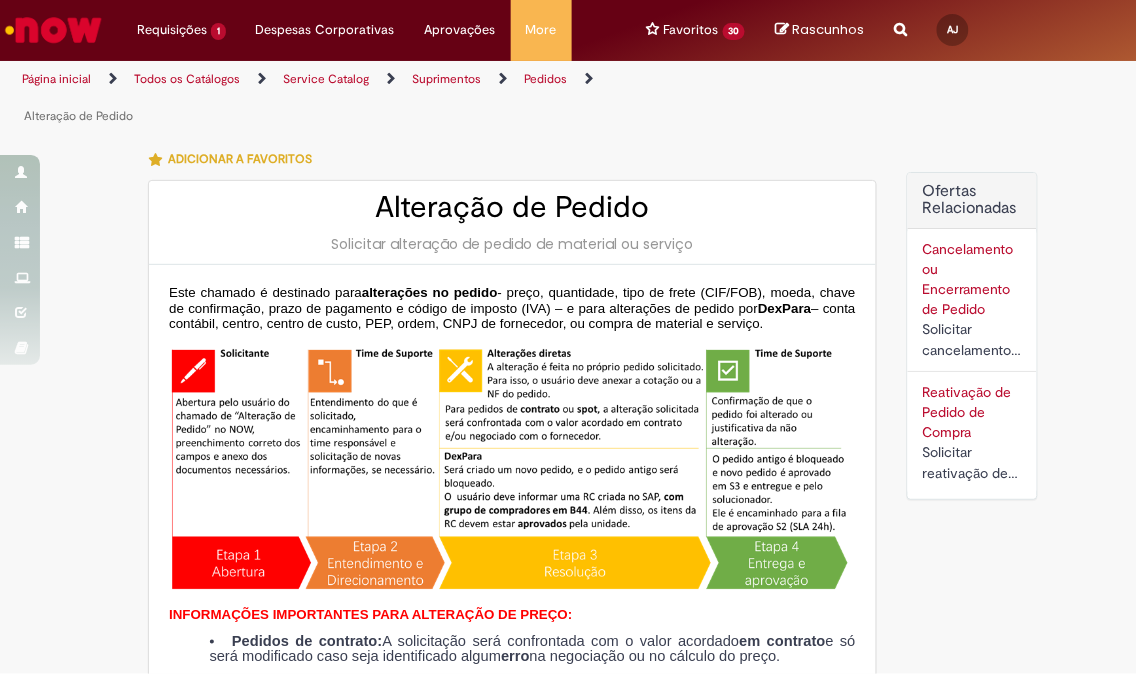 type on "********" 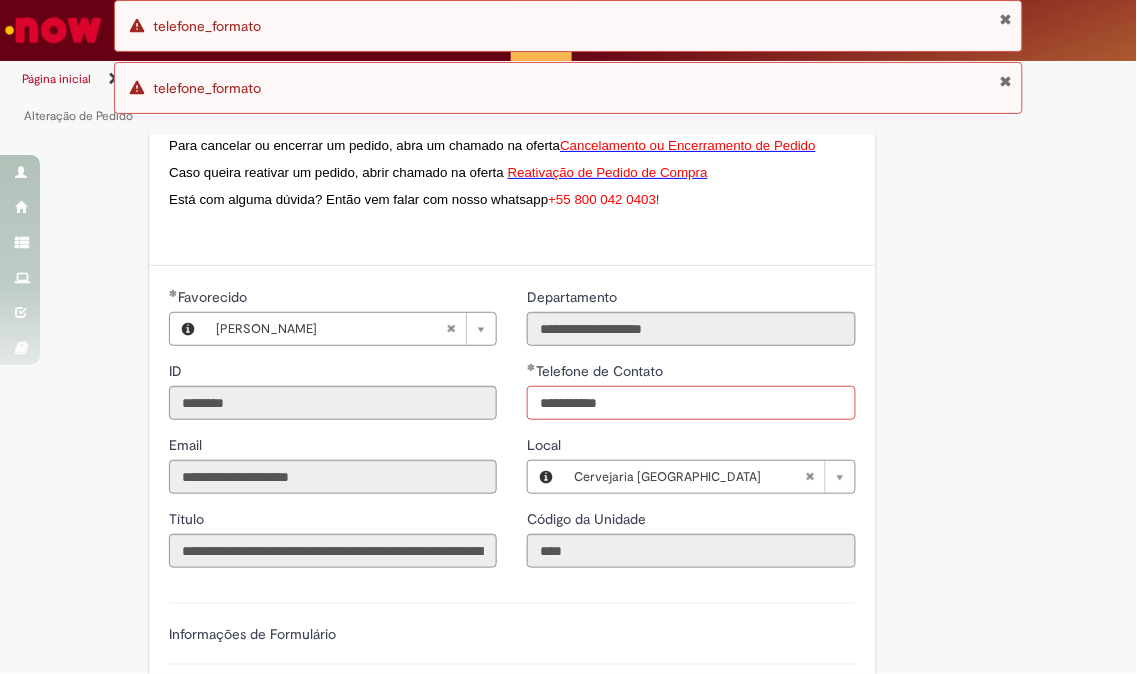 scroll, scrollTop: 1031, scrollLeft: 0, axis: vertical 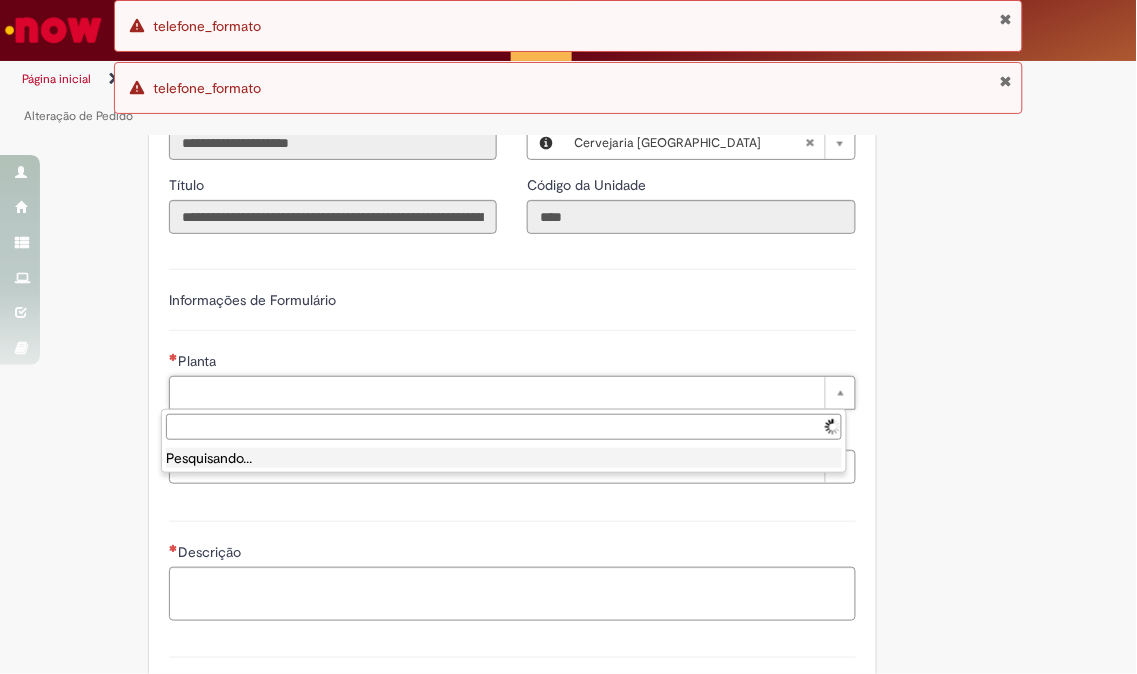 type on "**********" 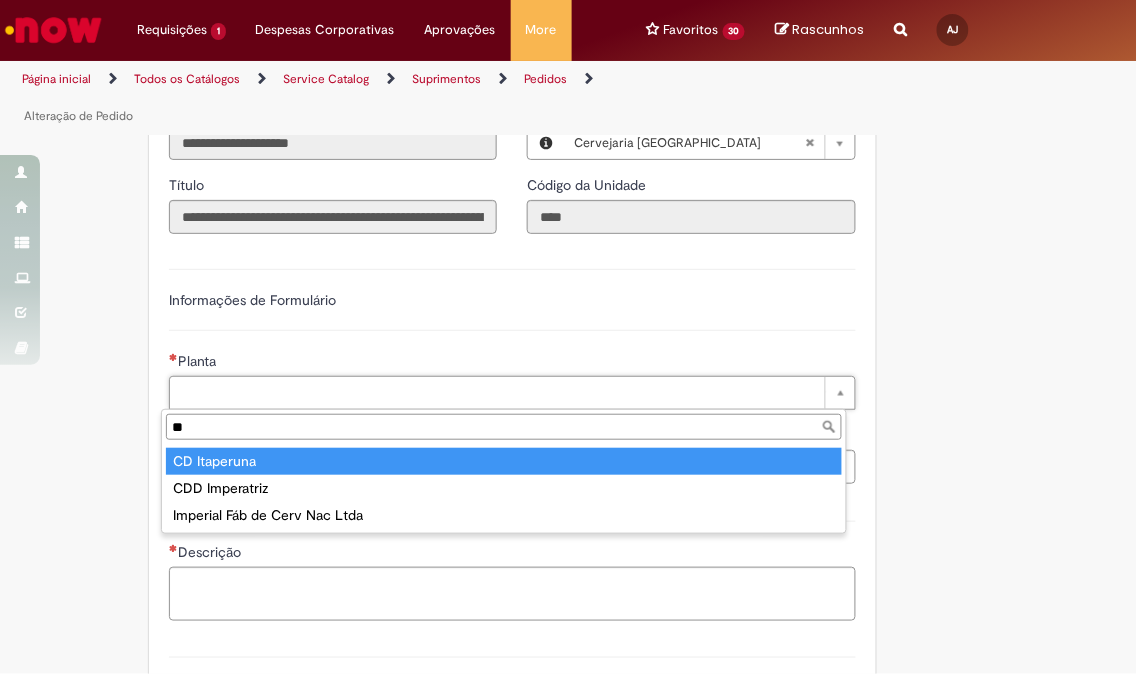 type on "*" 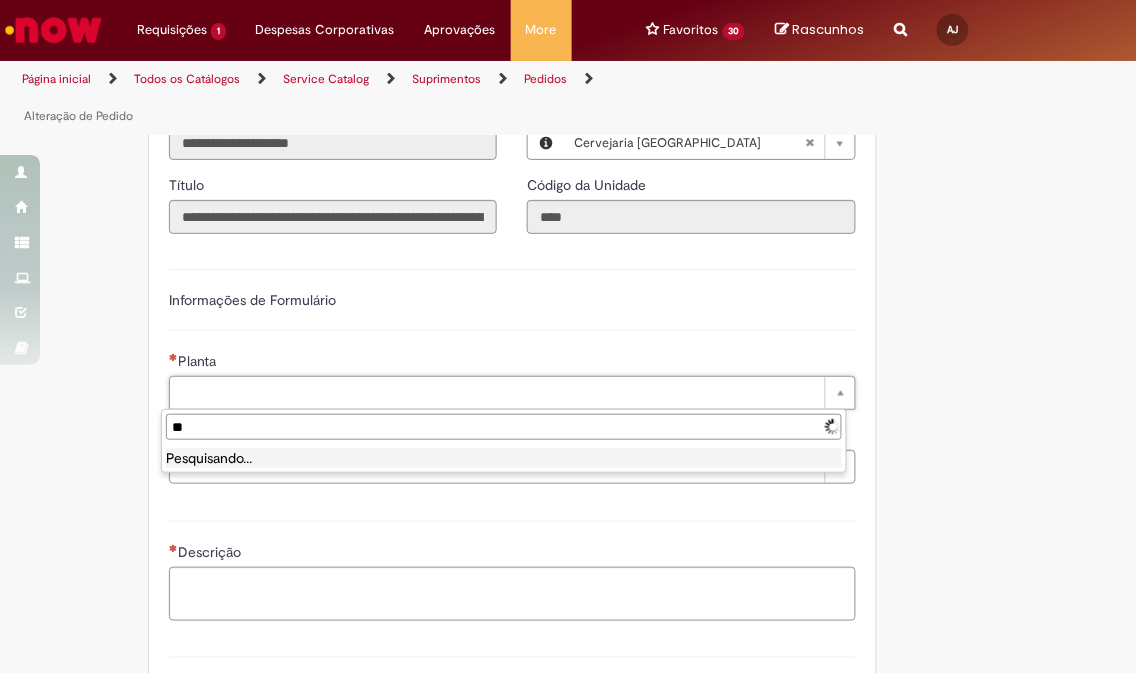 type on "*" 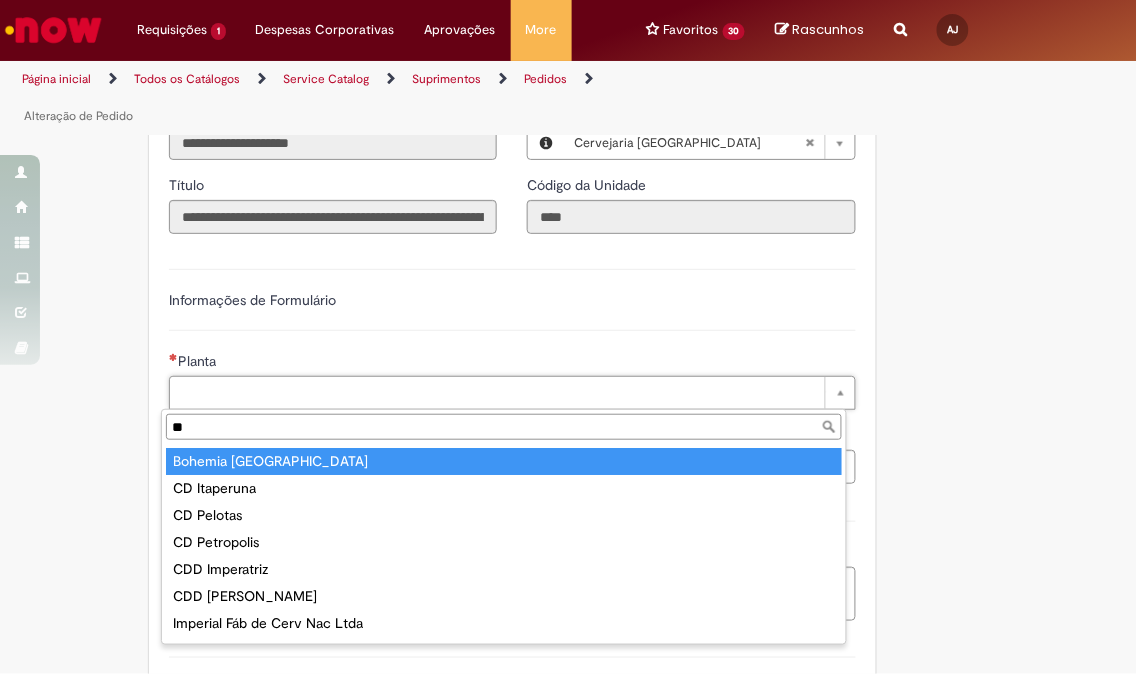 type on "*" 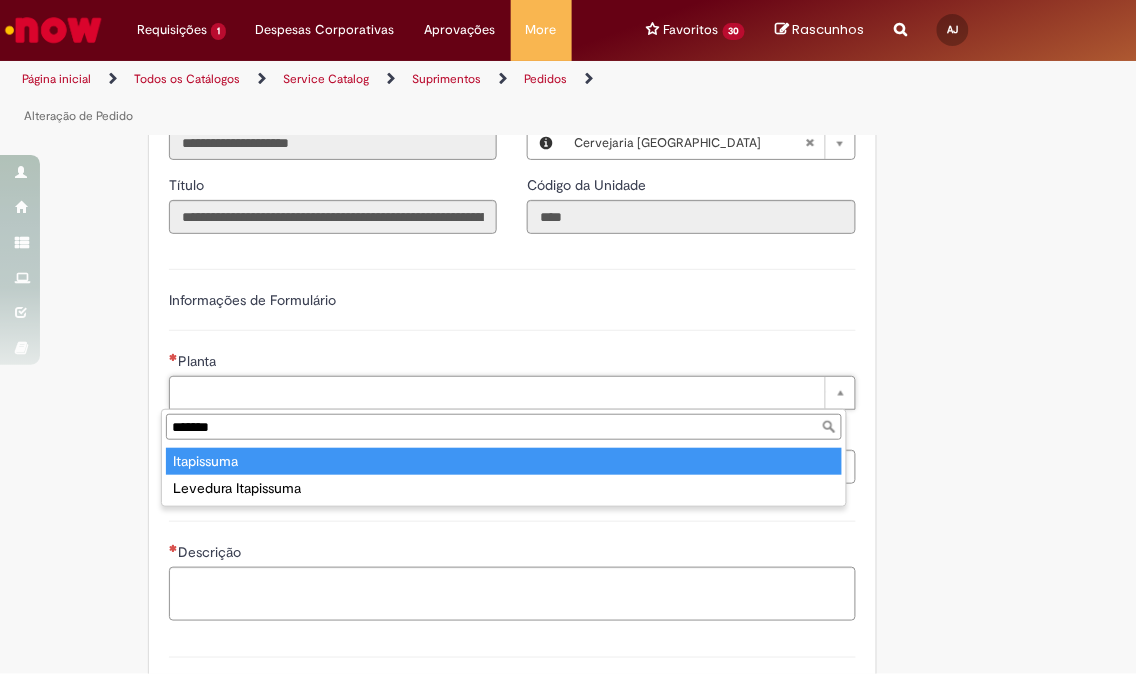 type on "*******" 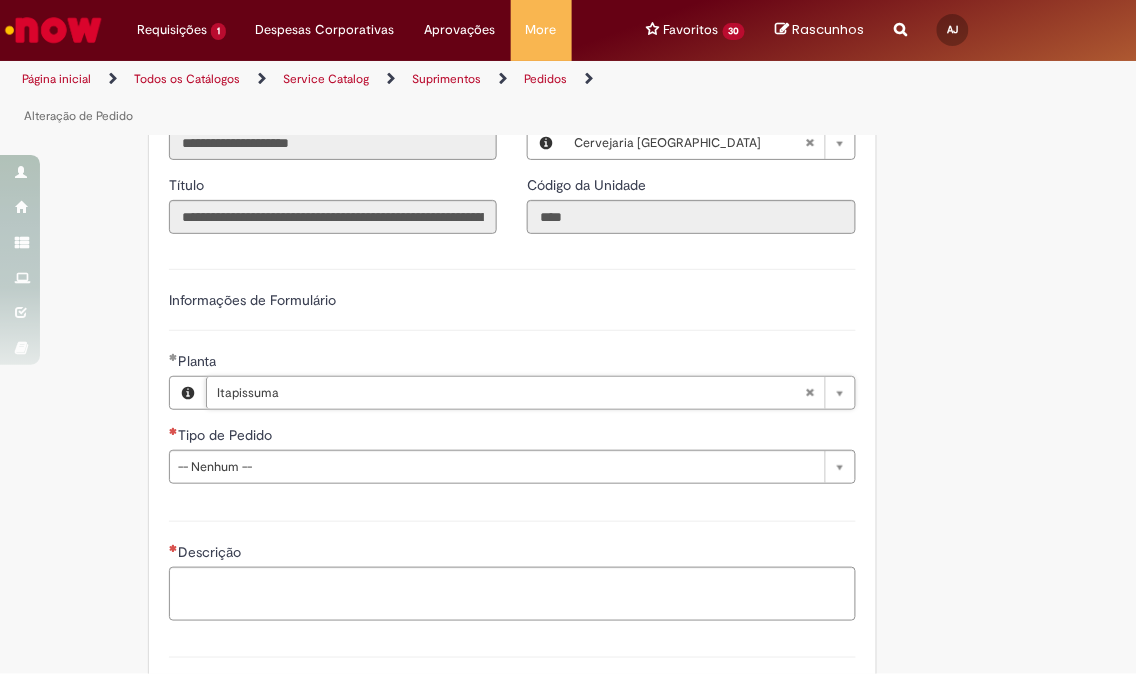 scroll, scrollTop: 1246, scrollLeft: 0, axis: vertical 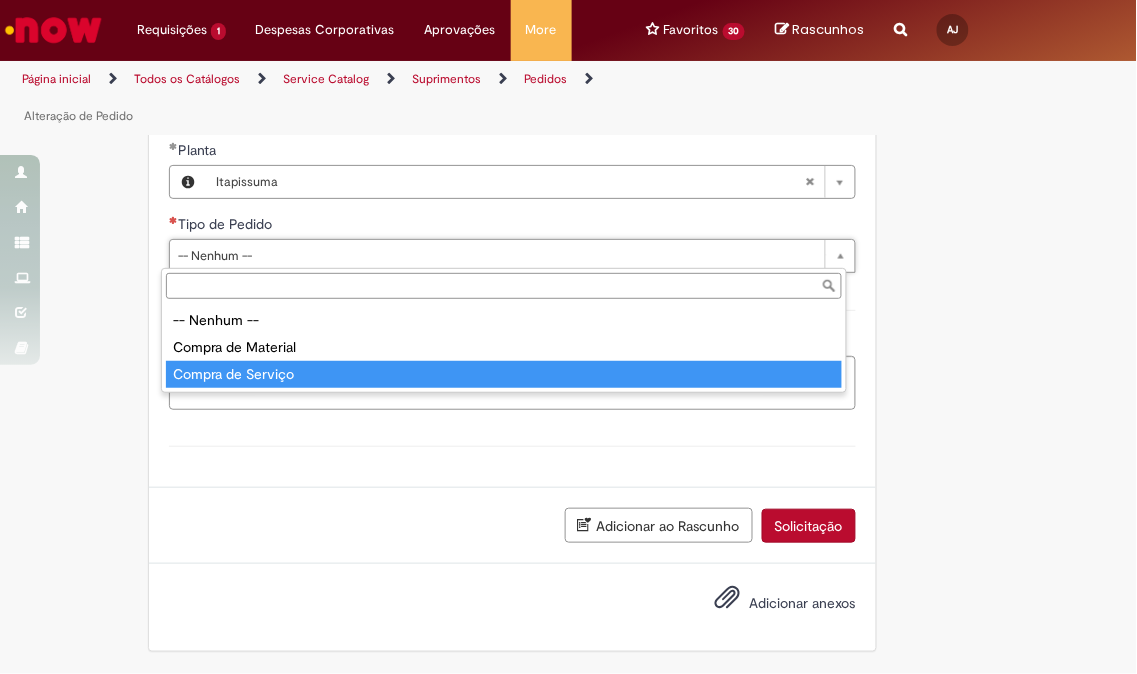 type on "**********" 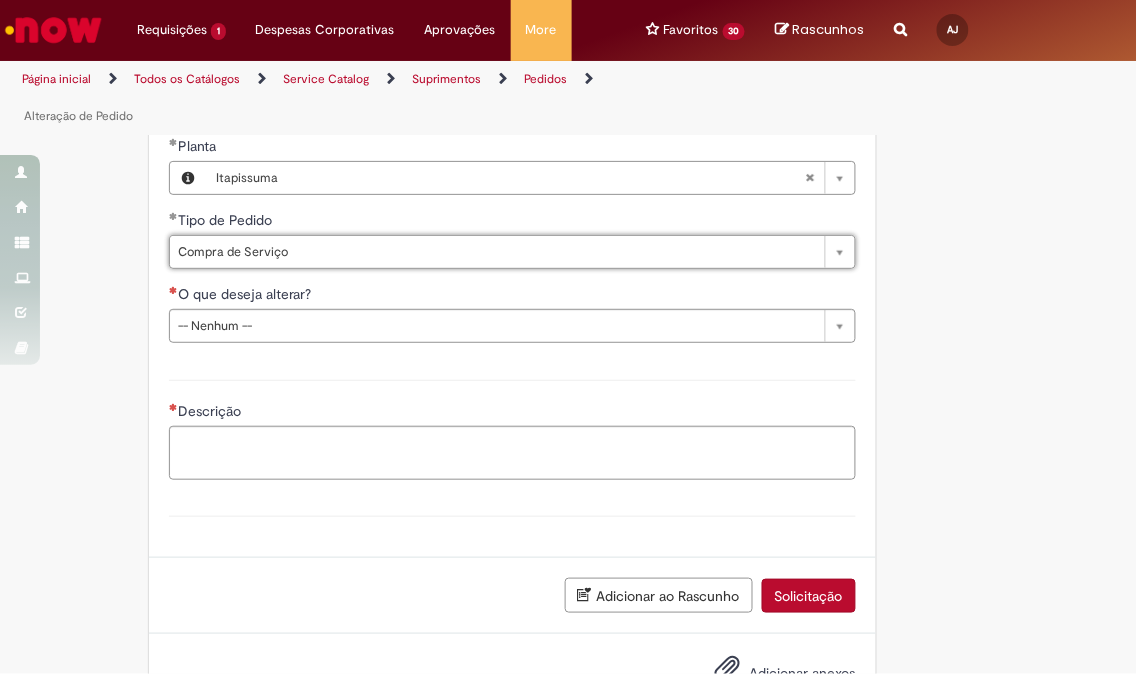 click on "Tire dúvidas com LupiAssist    +GenAI
Oi! Eu sou LupiAssist, uma Inteligência Artificial Generativa em constante aprendizado   Meu conteúdo é monitorado para trazer uma melhor experiência
Dúvidas comuns:
Só mais um instante, estou consultando nossas bases de conhecimento  e escrevendo a melhor resposta pra você!
Title
Lorem ipsum dolor sit amet    Fazer uma nova pergunta
Gerei esta resposta utilizando IA Generativa em conjunto com os nossos padrões. Em caso de divergência, os documentos oficiais prevalecerão.
Saiba mais em:
Ou ligue para:
E aí, te ajudei?
Sim, obrigado!" at bounding box center [568, -183] 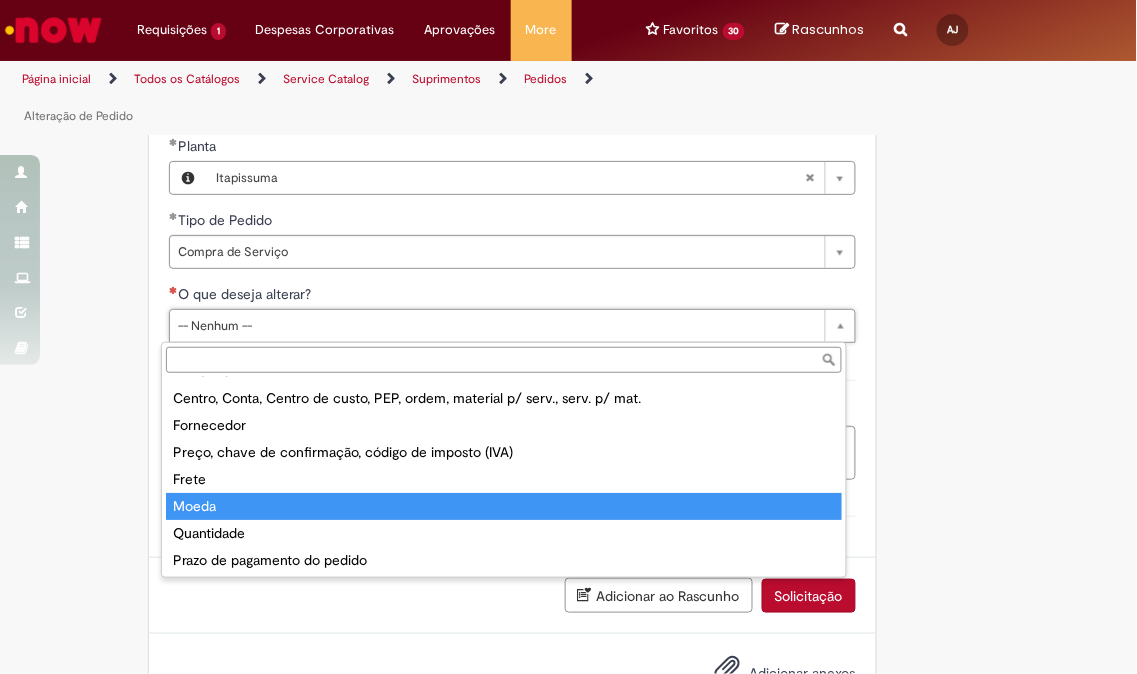 scroll, scrollTop: 0, scrollLeft: 0, axis: both 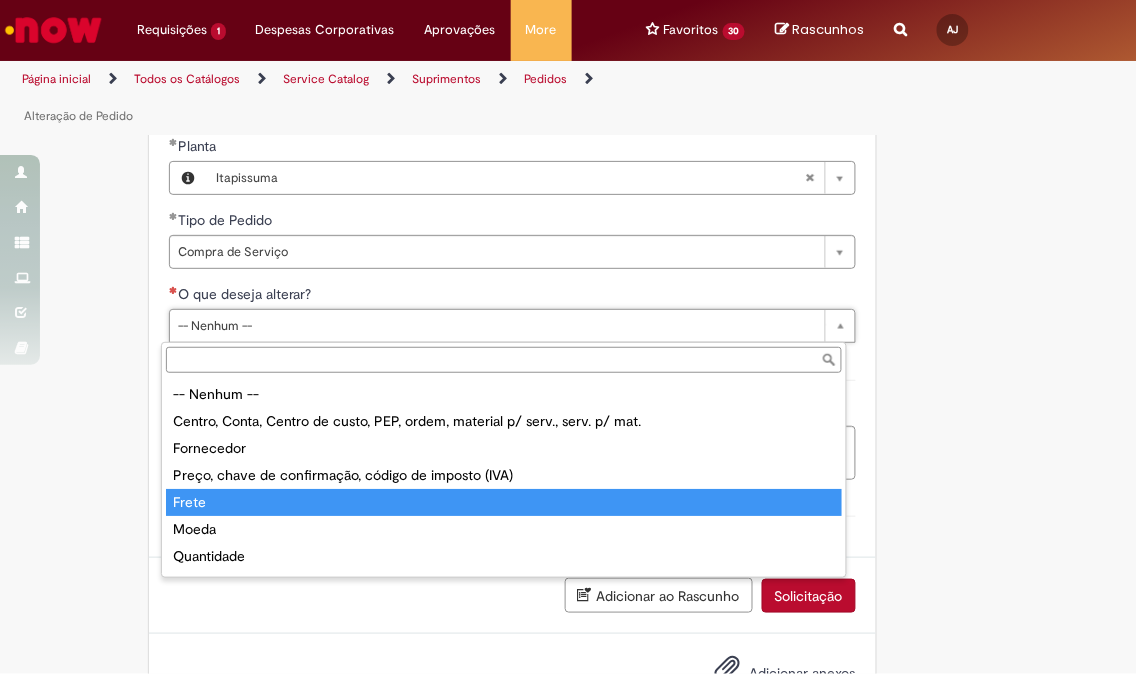 drag, startPoint x: 192, startPoint y: 504, endPoint x: 241, endPoint y: 435, distance: 84.6286 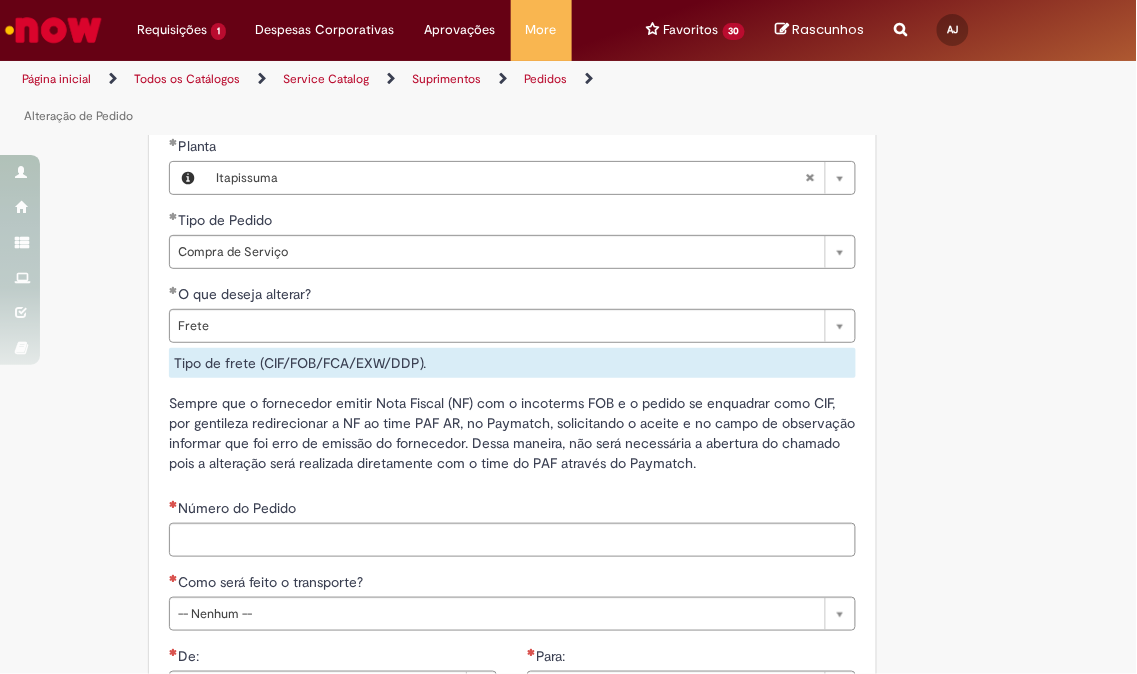 click on "Adicionar a Favoritos
Alteração de Pedido
Solicitar alteração de pedido de material ou serviço
Este chamado é destinado para  alterações no pedido  - preço, quantidade, tipo de frete (CIF/FOB), moeda, chave de confirmação, prazo de pagamento e código de imposto (IVA) – e para alterações de pedido por  DexPara  – conta contábil, centro, centro de custo, PEP, ordem, CNPJ de fornecedor, ou compra de material e serviço.
INFORMAÇÕES IMPORTANTES PARA ALTERAÇÃO DE PREÇO:
Pedidos de contrato:  A solicitação será confrontada com o valor acordado  em contrato  e só será modificado caso seja identificado algum  erro  na negociação ou no cálculo do preço.
É obrigatório anexar o e-mail com a solicitação do fornecedor!
O prazo para atendimento da NIMBI e NOW é o mesmo (3 dias úteis):  Favor orientar o fornecedor a marcar pendência na" at bounding box center (569, 138) 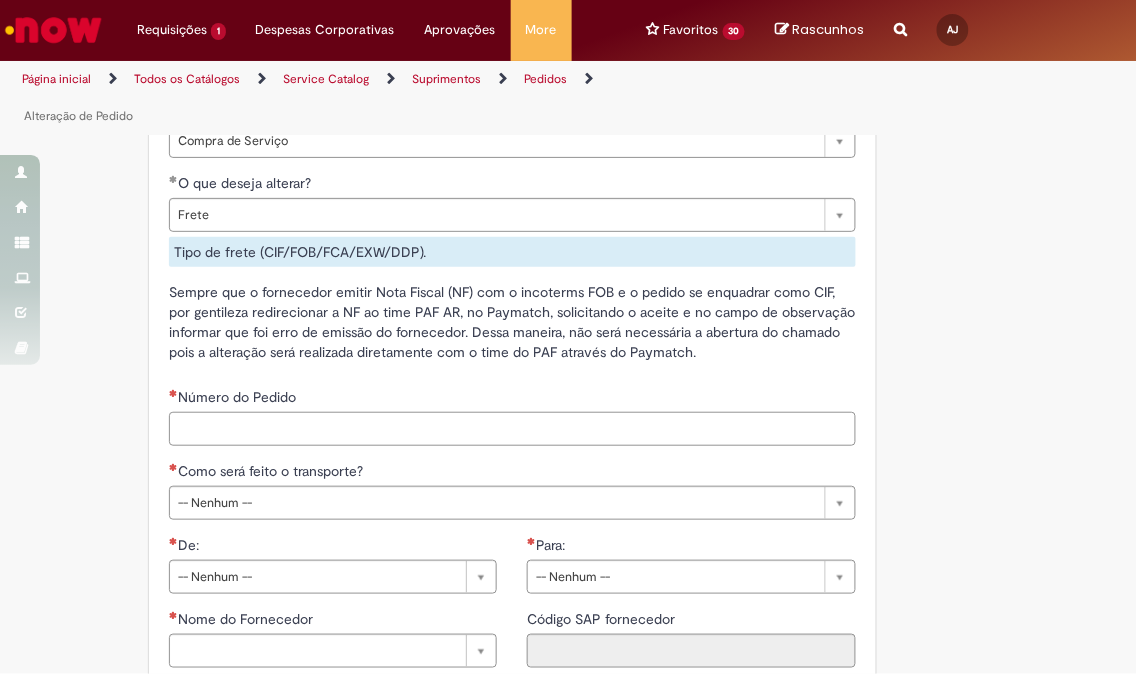 click on "Número do Pedido" at bounding box center [512, 429] 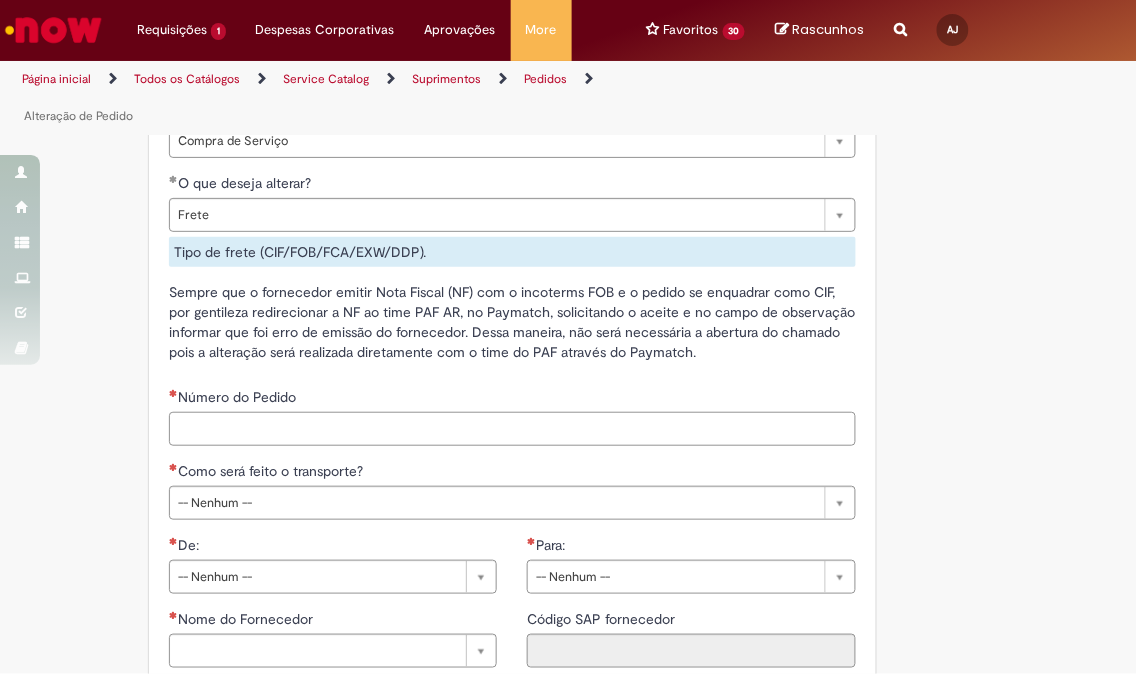 paste on "**********" 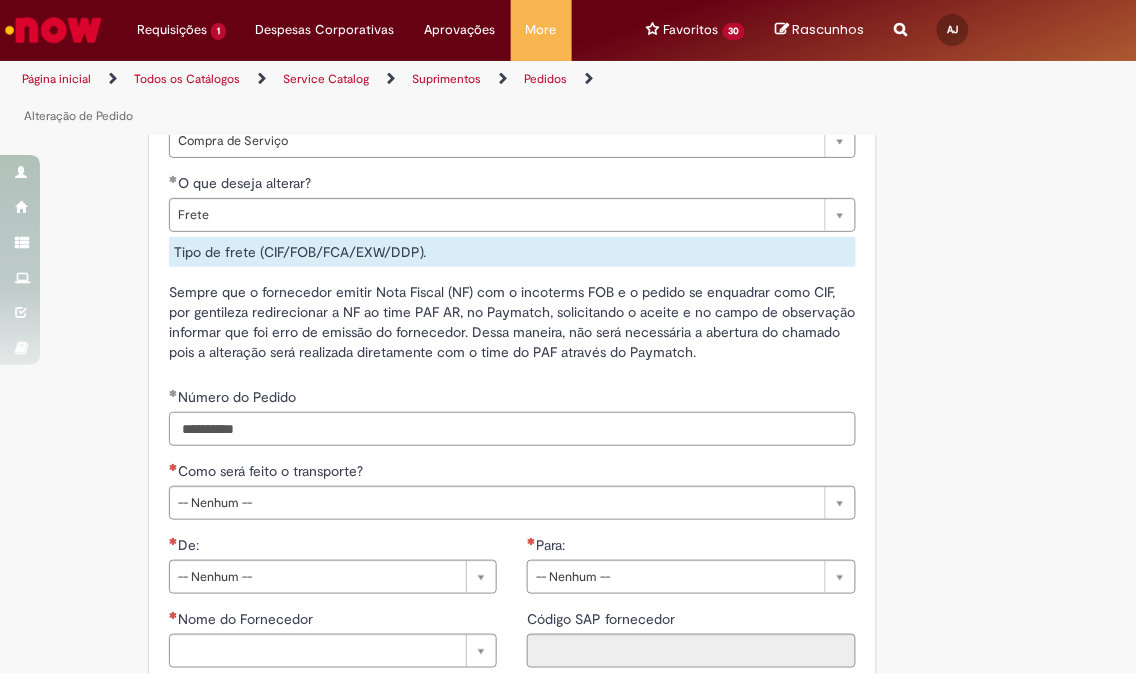 type on "**********" 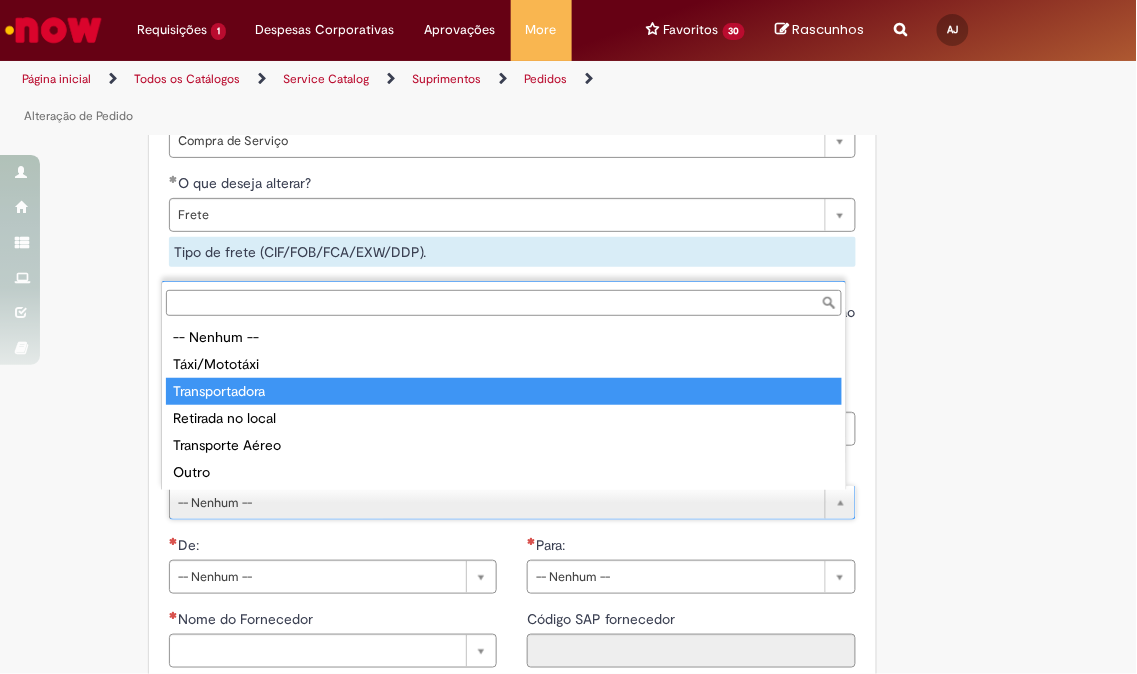 type on "**********" 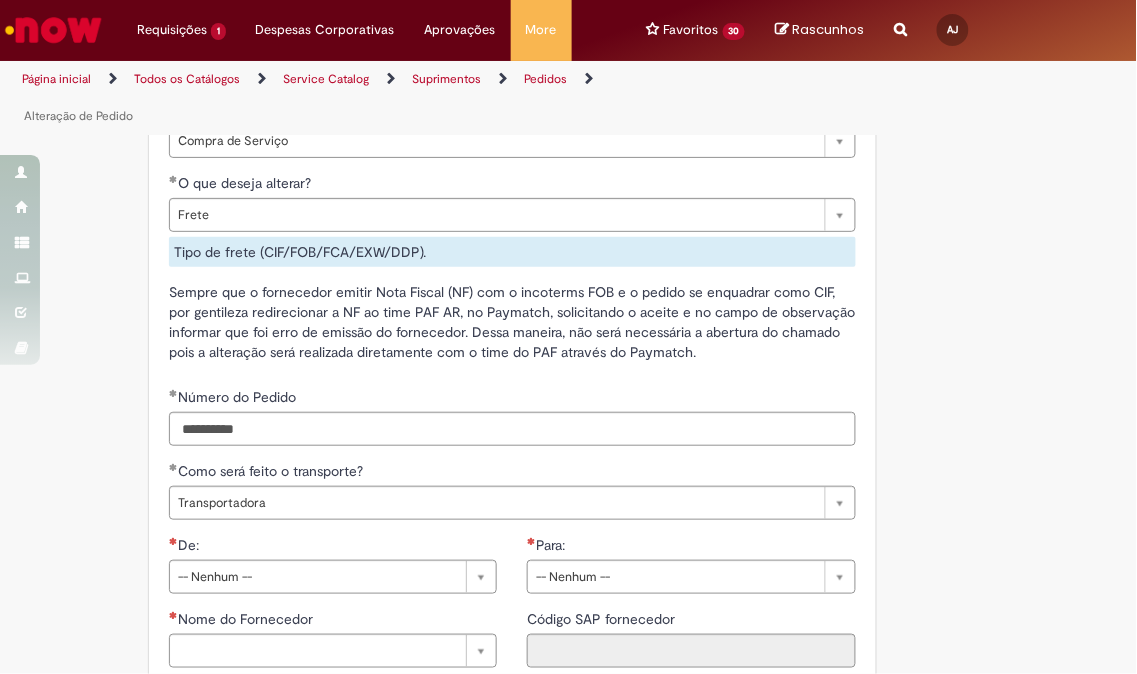 click on "Adicionar a Favoritos
Alteração de Pedido
Solicitar alteração de pedido de material ou serviço
Este chamado é destinado para  alterações no pedido  - preço, quantidade, tipo de frete (CIF/FOB), moeda, chave de confirmação, prazo de pagamento e código de imposto (IVA) – e para alterações de pedido por  DexPara  – conta contábil, centro, centro de custo, PEP, ordem, CNPJ de fornecedor, ou compra de material e serviço.
INFORMAÇÕES IMPORTANTES PARA ALTERAÇÃO DE PREÇO:
Pedidos de contrato:  A solicitação será confrontada com o valor acordado  em contrato  e só será modificado caso seja identificado algum  erro  na negociação ou no cálculo do preço.
É obrigatório anexar o e-mail com a solicitação do fornecedor!
O prazo para atendimento da NIMBI e NOW é o mesmo (3 dias úteis):  Favor orientar o fornecedor a marcar pendência na" at bounding box center [569, 27] 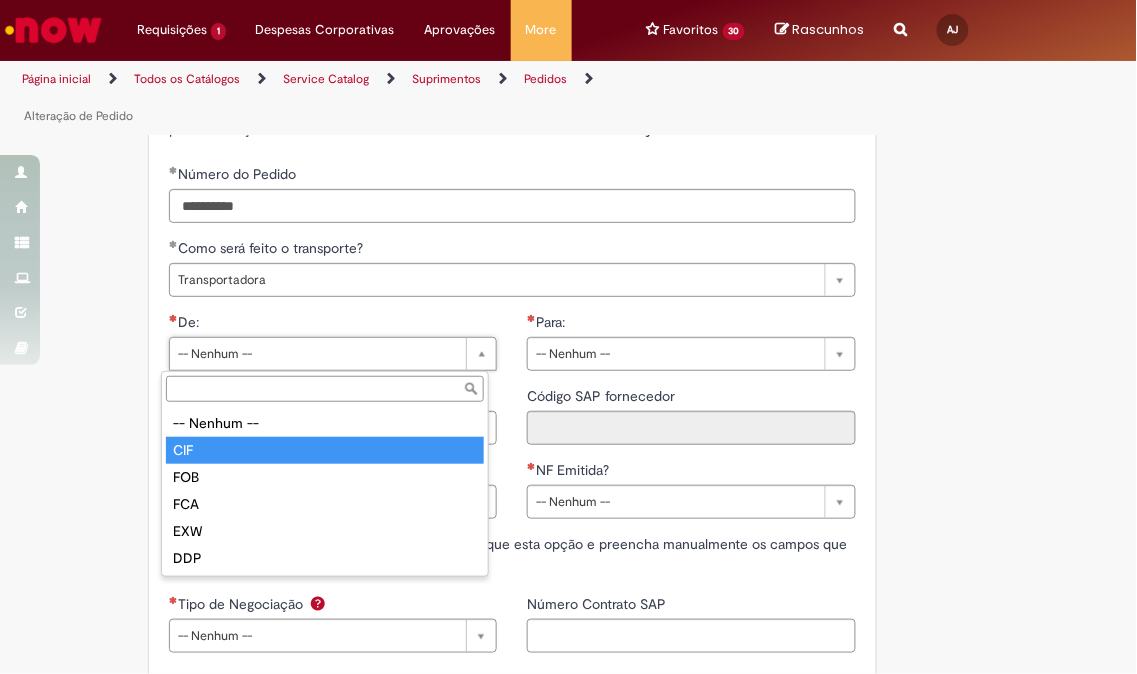 type on "***" 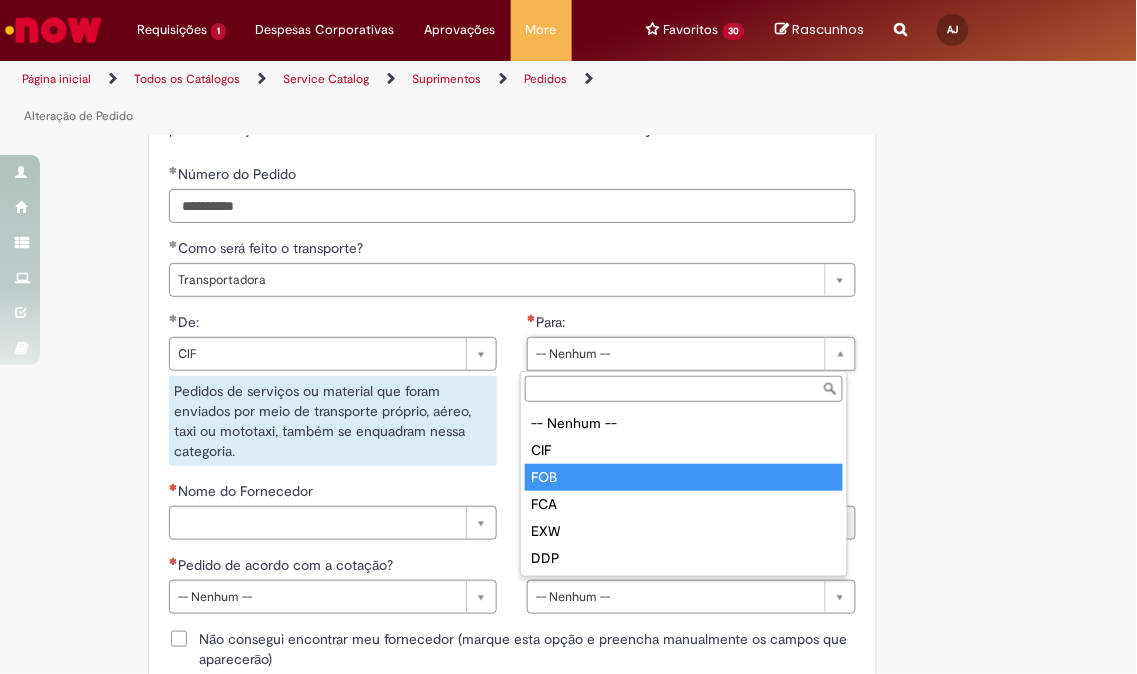 type on "***" 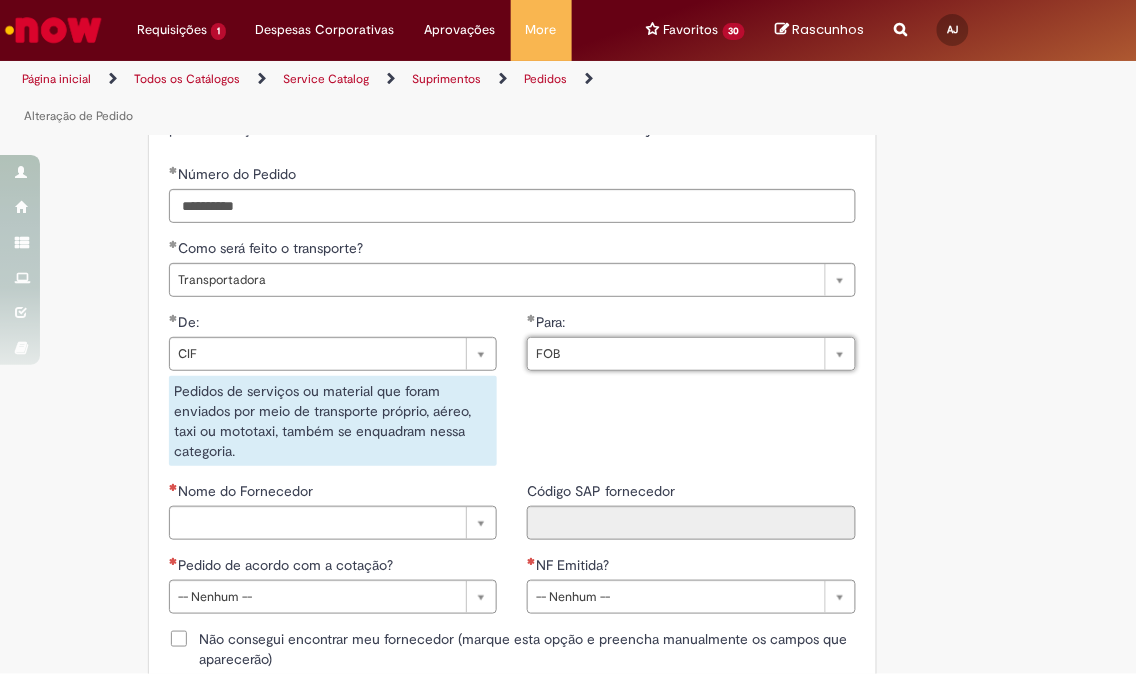 scroll, scrollTop: 1802, scrollLeft: 0, axis: vertical 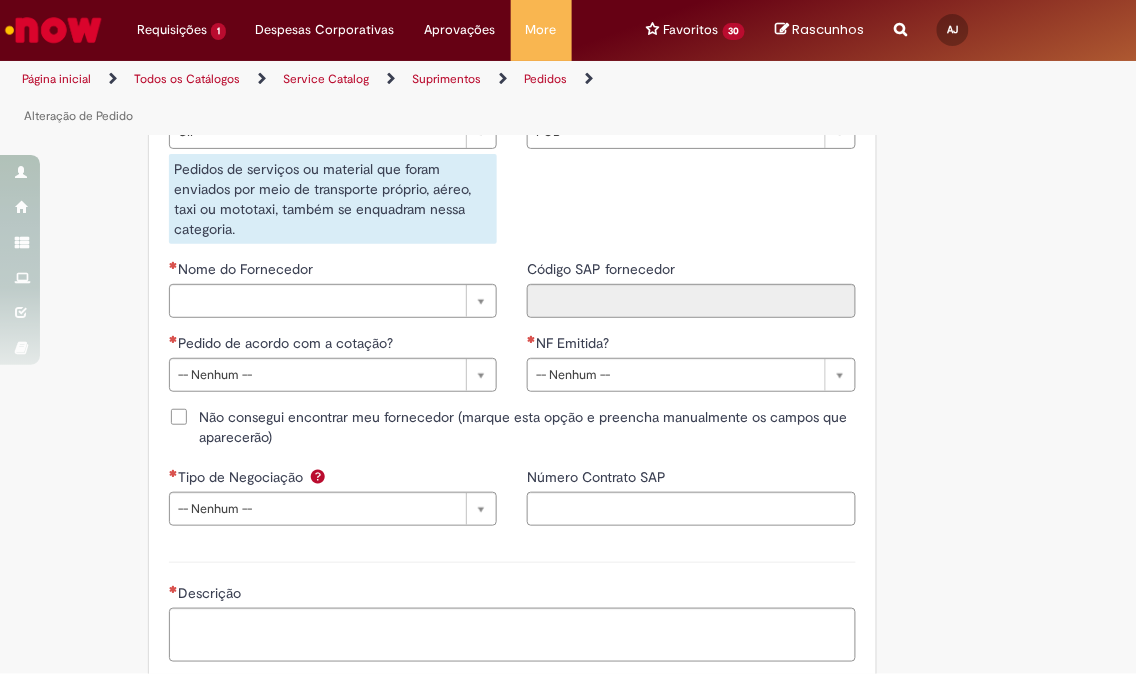 click on "Adicionar a Favoritos
Alteração de Pedido
Solicitar alteração de pedido de material ou serviço
Este chamado é destinado para  alterações no pedido  - preço, quantidade, tipo de frete (CIF/FOB), moeda, chave de confirmação, prazo de pagamento e código de imposto (IVA) – e para alterações de pedido por  DexPara  – conta contábil, centro, centro de custo, PEP, ordem, CNPJ de fornecedor, ou compra de material e serviço.
INFORMAÇÕES IMPORTANTES PARA ALTERAÇÃO DE PREÇO:
Pedidos de contrato:  A solicitação será confrontada com o valor acordado  em contrato  e só será modificado caso seja identificado algum  erro  na negociação ou no cálculo do preço.
É obrigatório anexar o e-mail com a solicitação do fornecedor!
O prazo para atendimento da NIMBI e NOW é o mesmo (3 dias úteis):  Favor orientar o fornecedor a marcar pendência na" at bounding box center [569, -370] 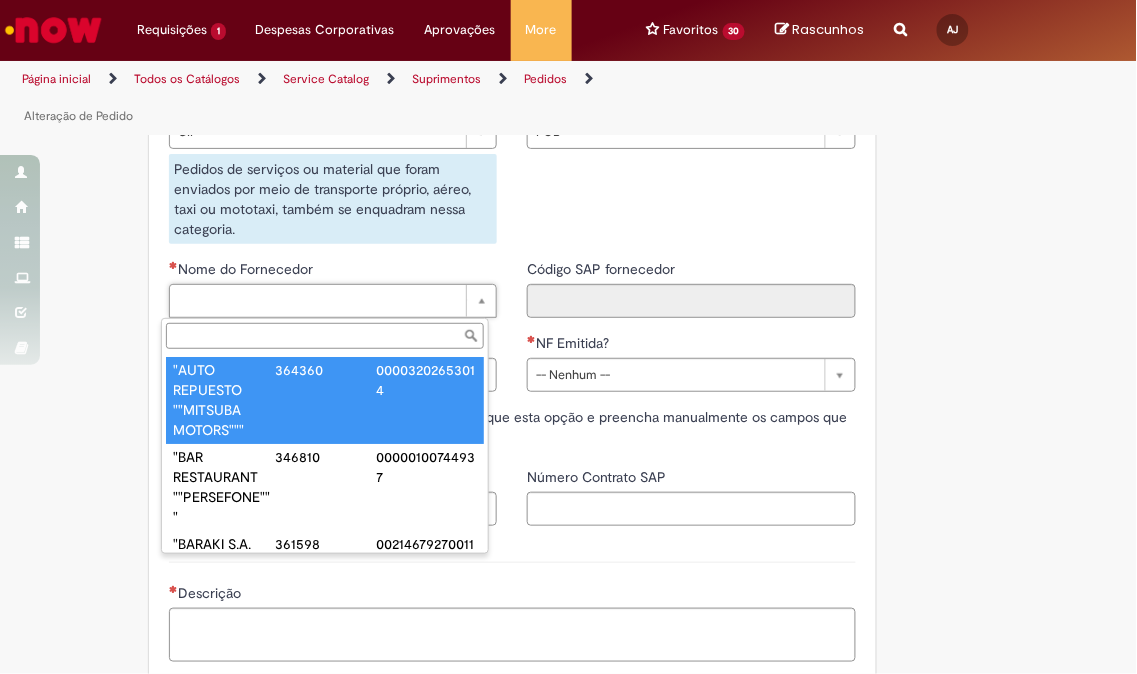 paste on "**********" 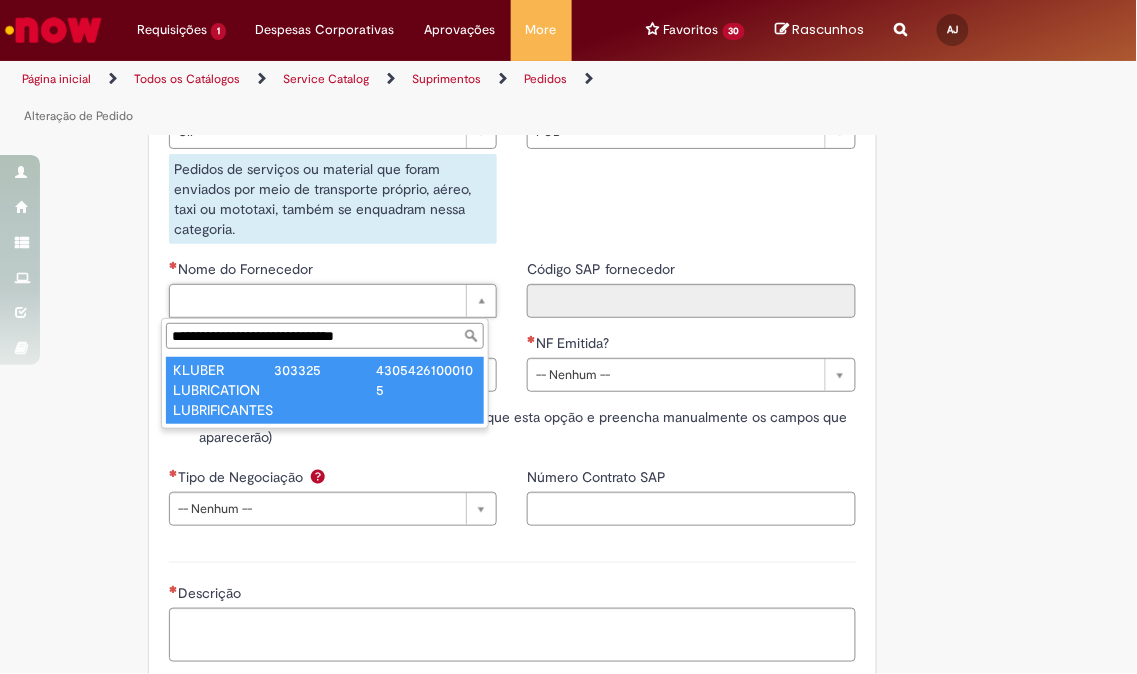 type on "**********" 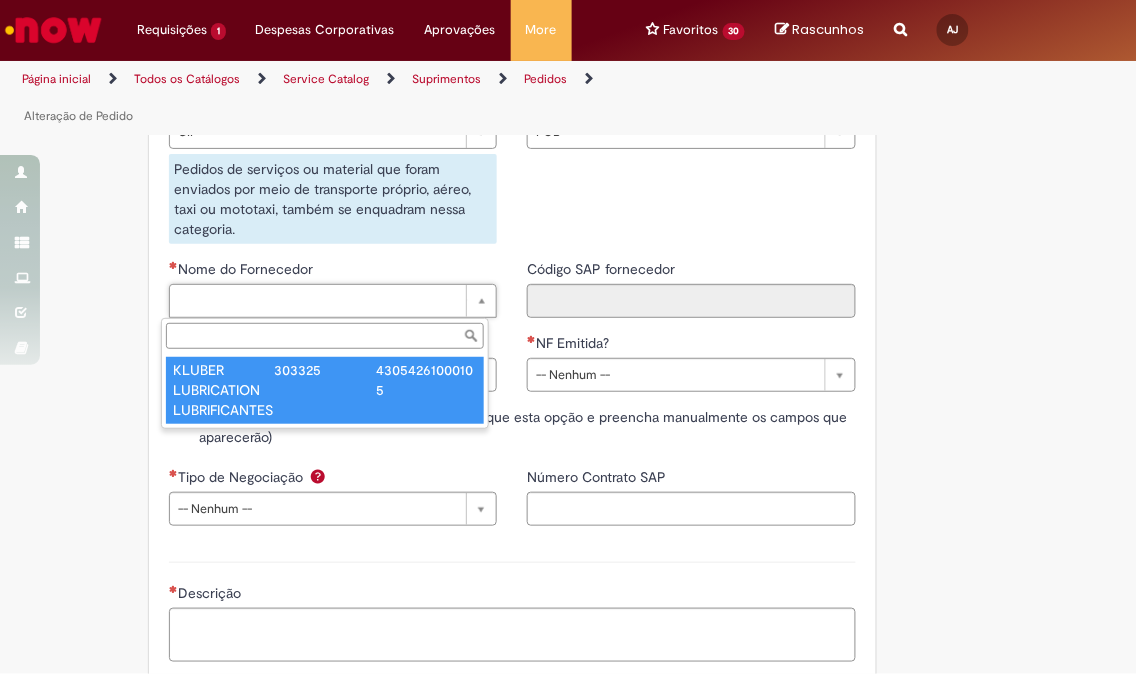 type on "******" 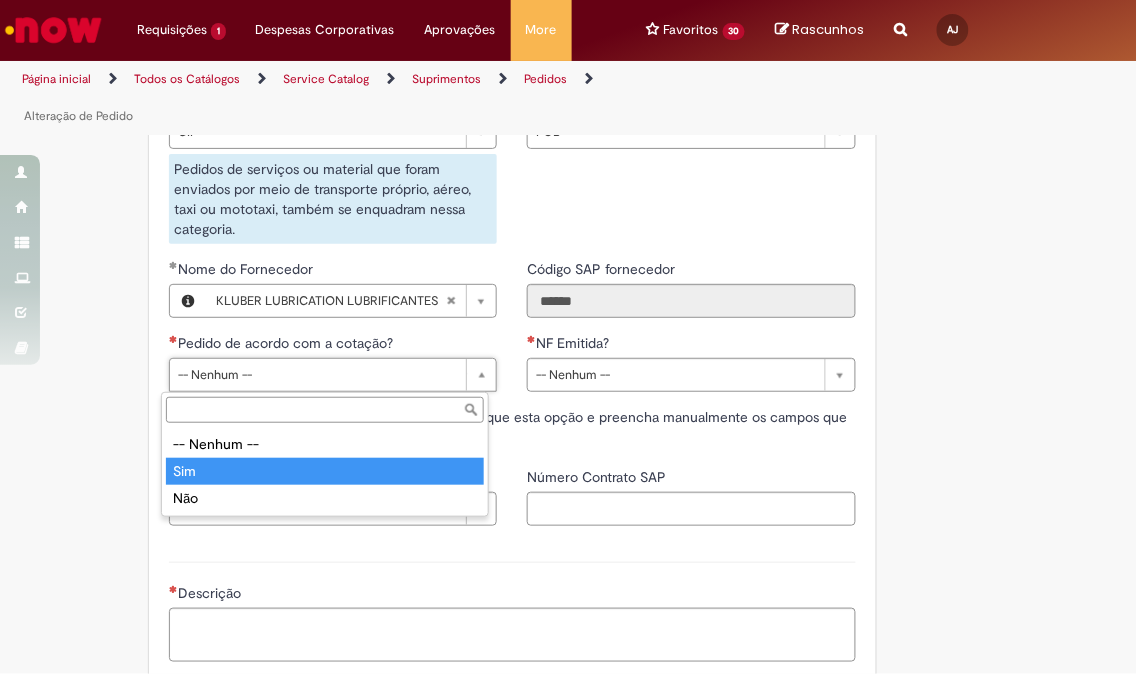 type on "***" 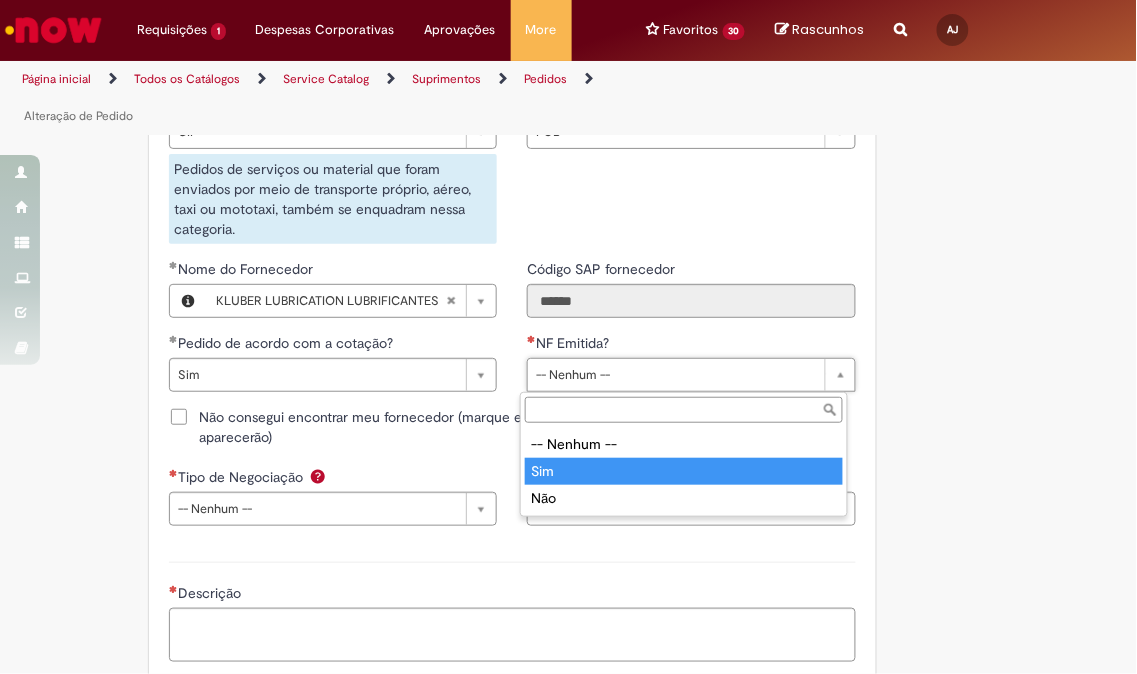 type on "***" 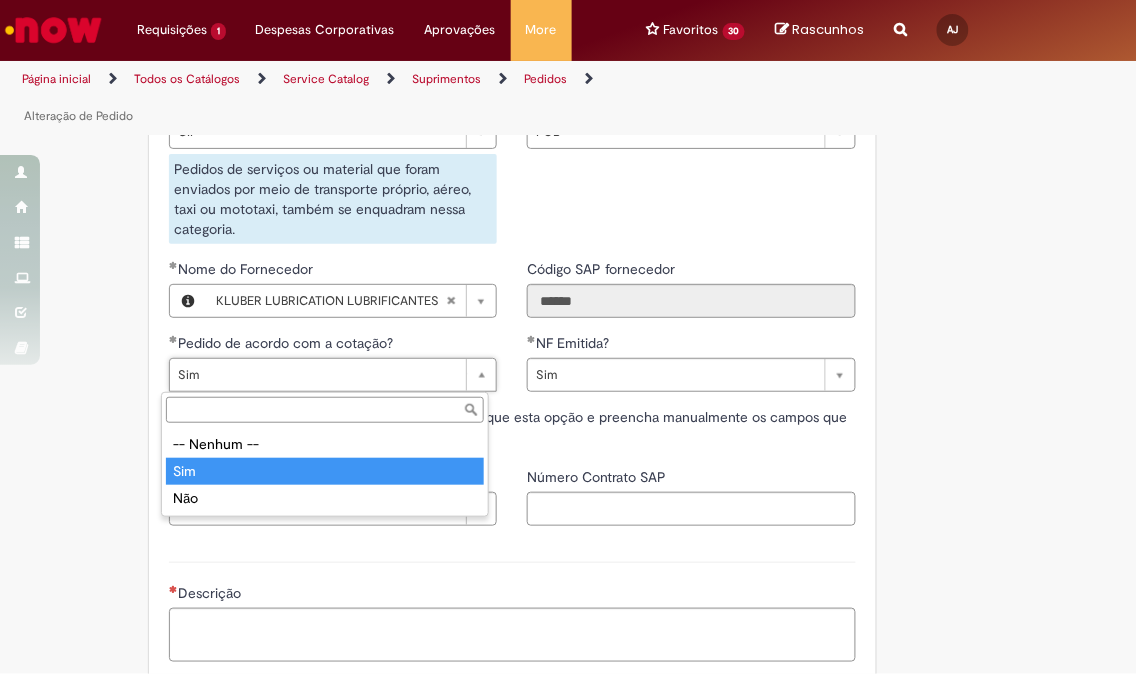 type on "***" 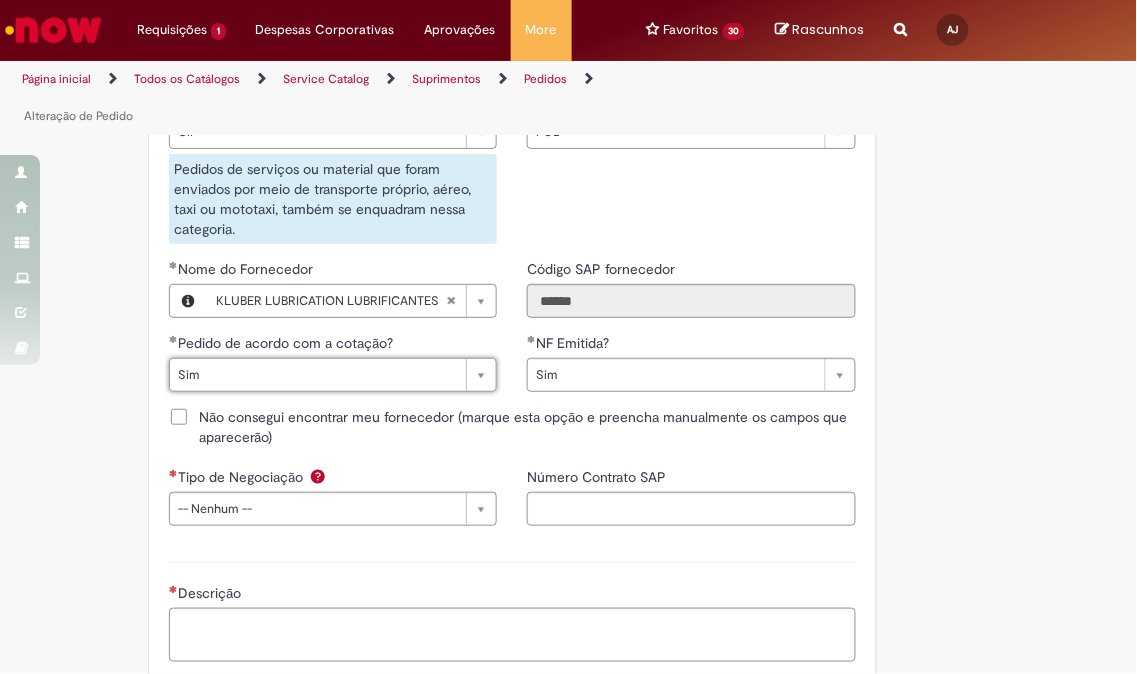 scroll, scrollTop: 0, scrollLeft: 21, axis: horizontal 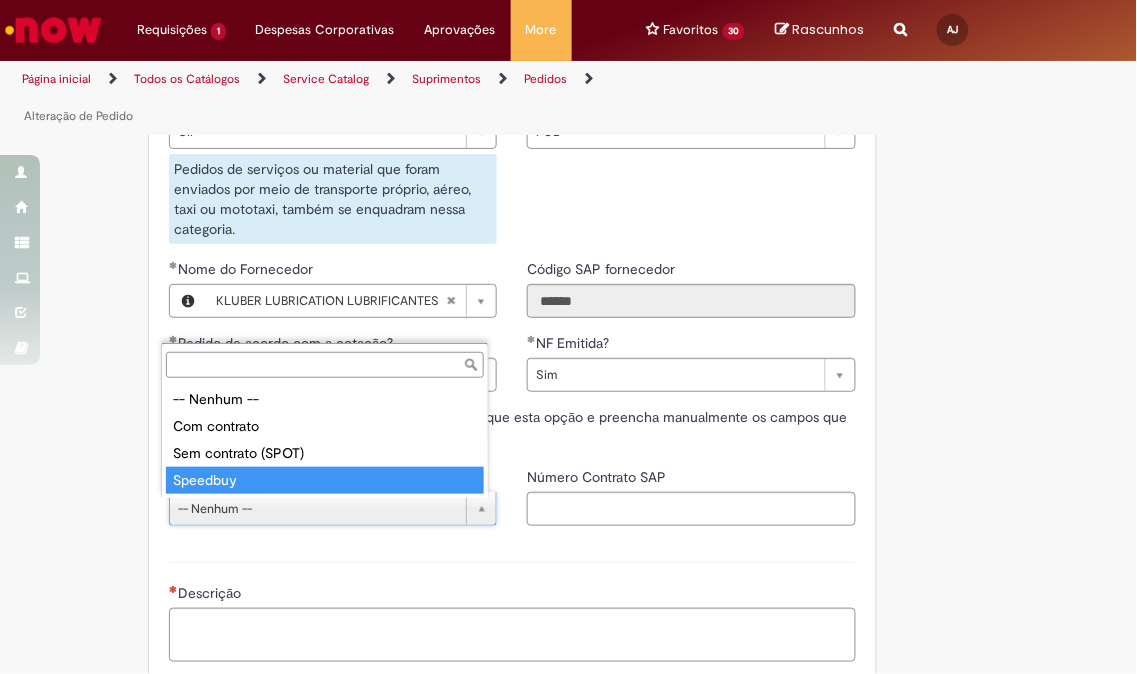 type on "********" 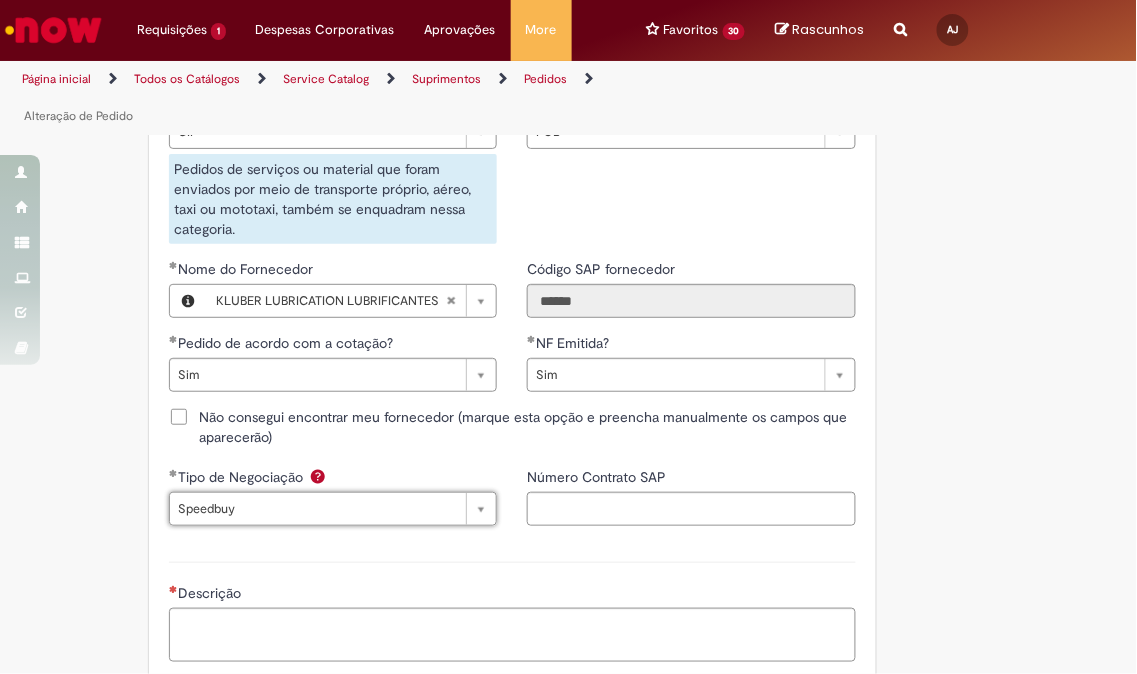 click on "Não consegui encontrar meu fornecedor (marque esta opção e preencha manualmente os campos que aparecerão)" at bounding box center [527, 427] 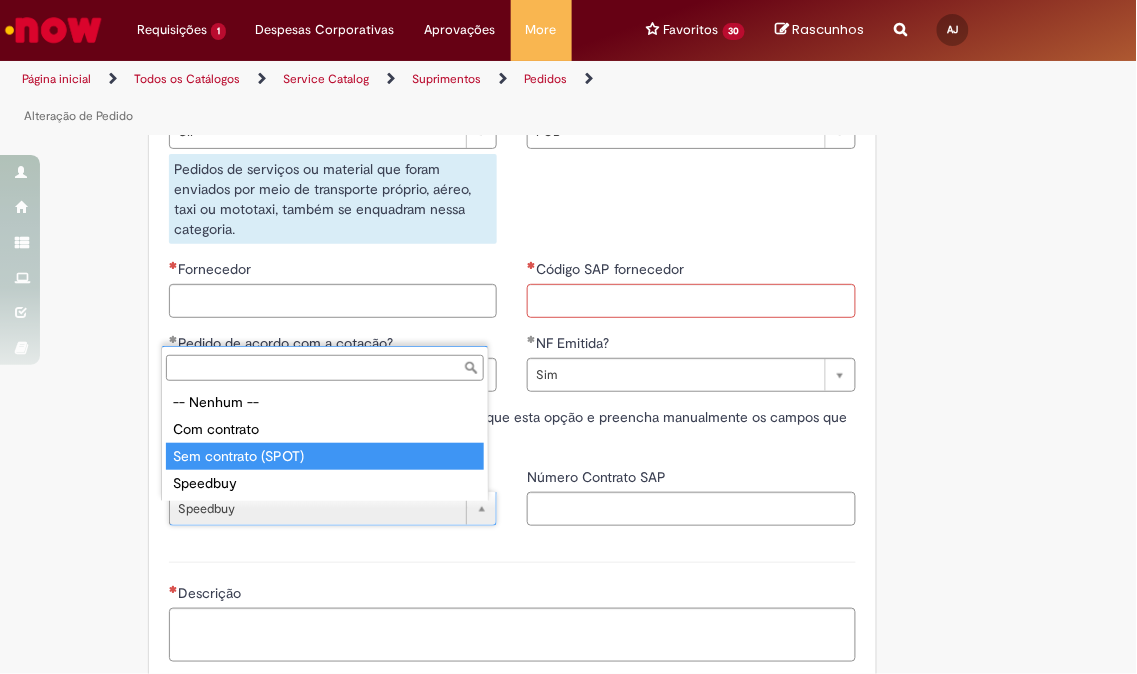type on "**********" 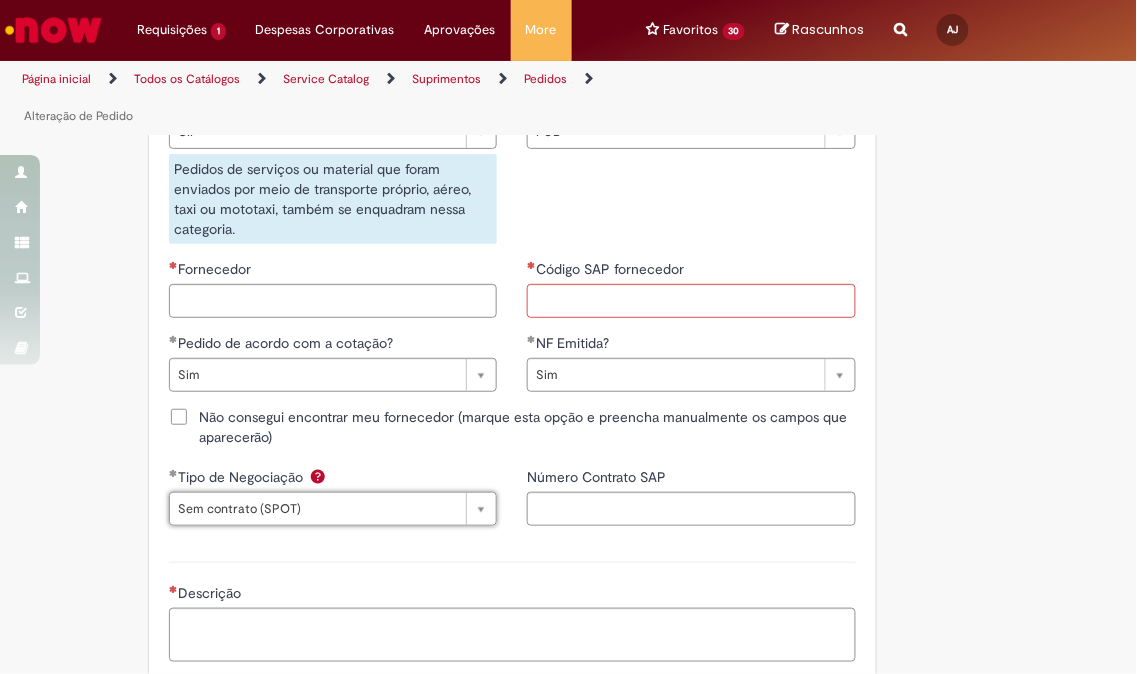 scroll, scrollTop: 1913, scrollLeft: 0, axis: vertical 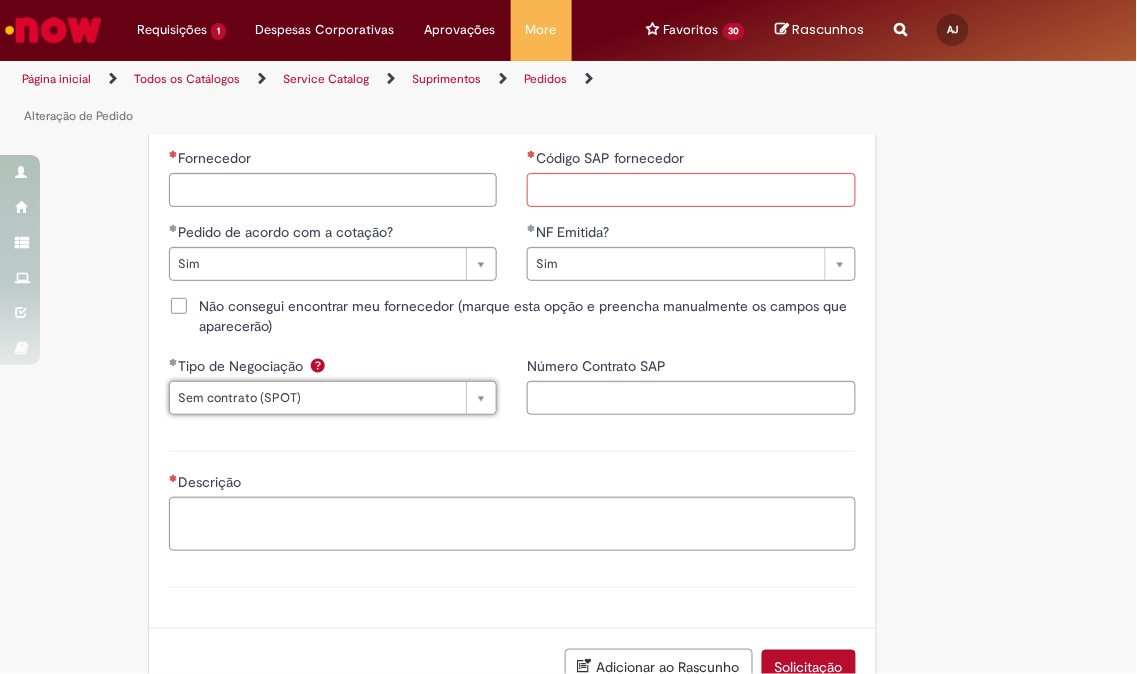 click on "Não consegui encontrar meu fornecedor (marque esta opção e preencha manualmente os campos que aparecerão)" at bounding box center (527, 316) 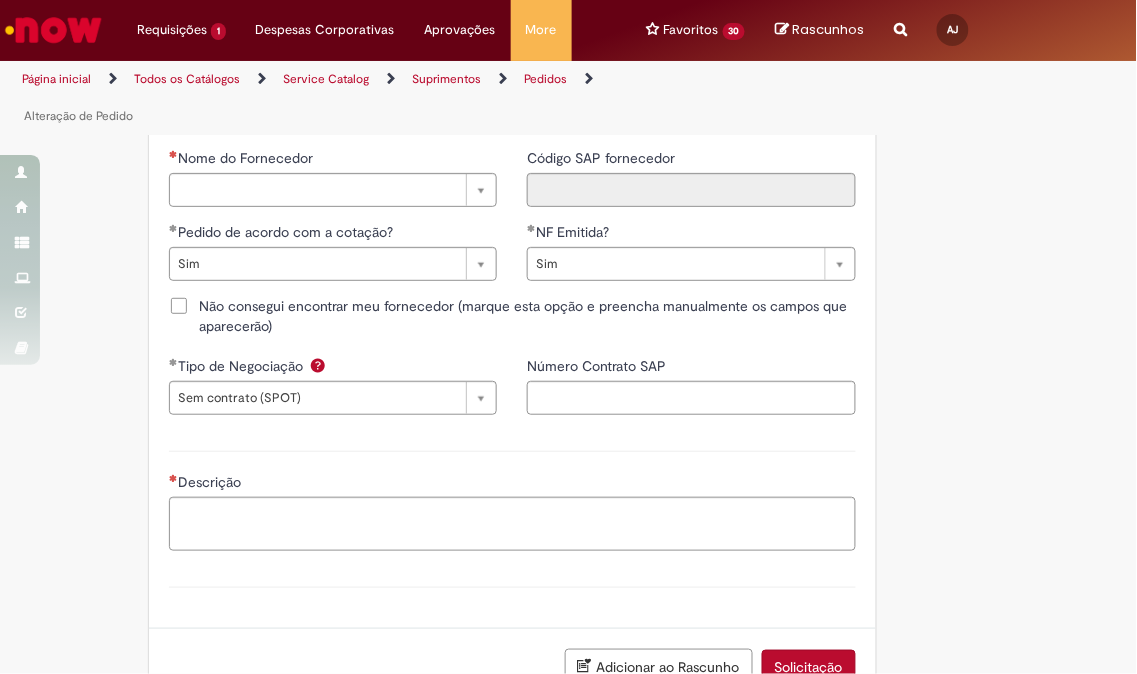 scroll, scrollTop: 1580, scrollLeft: 0, axis: vertical 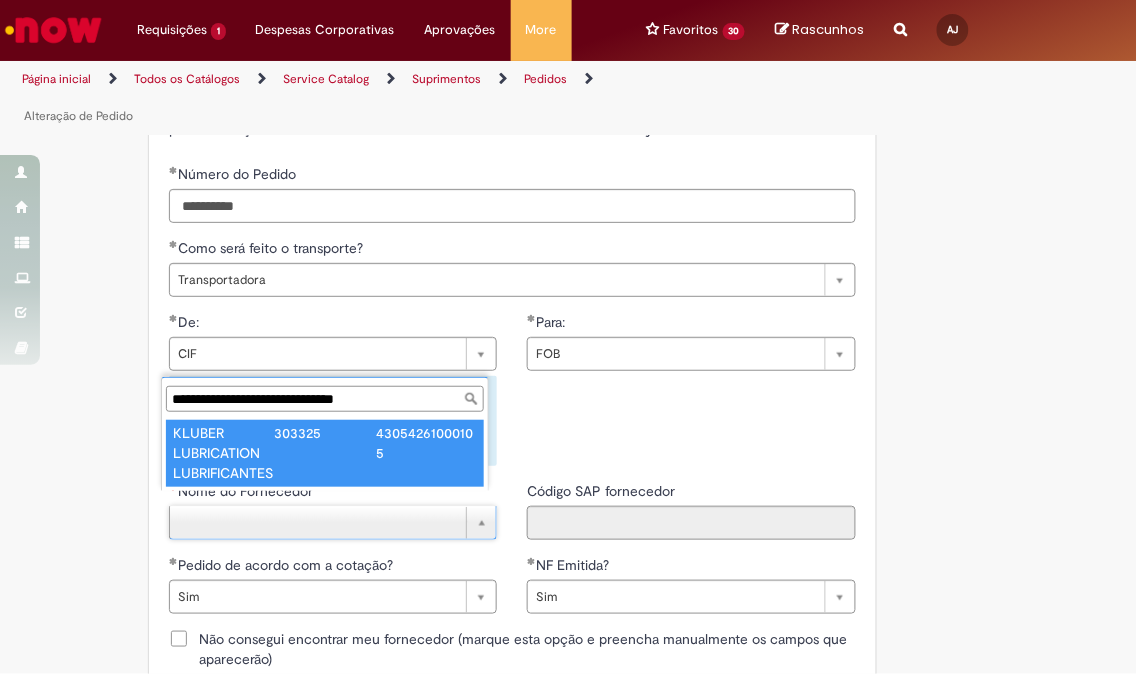 type on "**********" 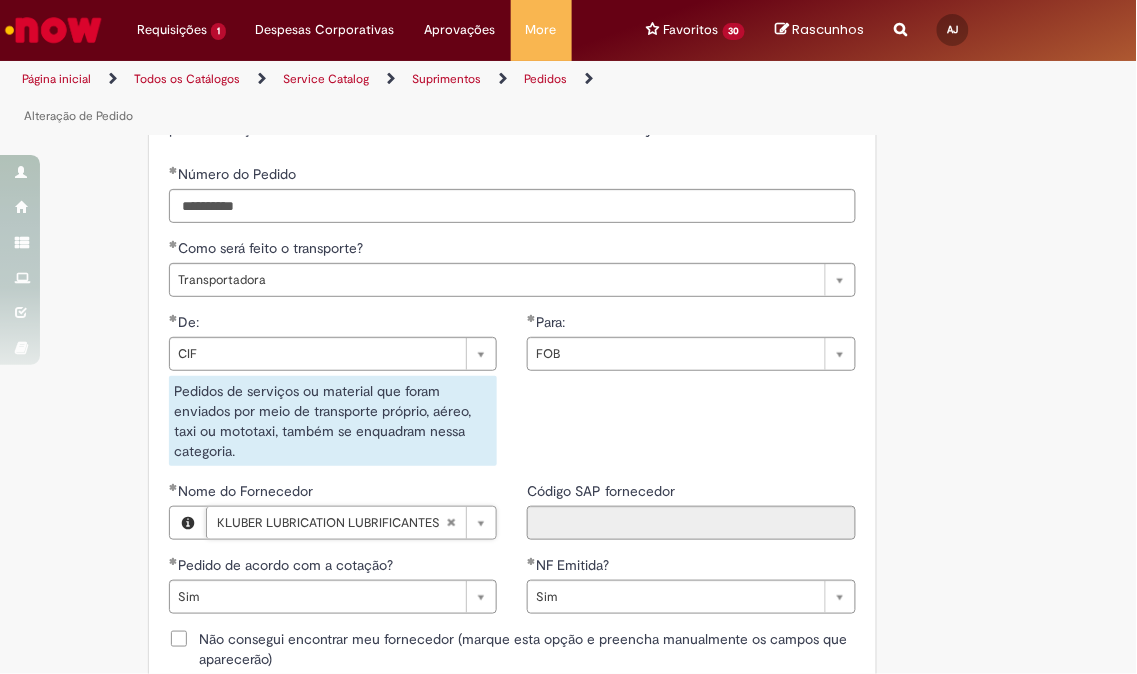 type on "******" 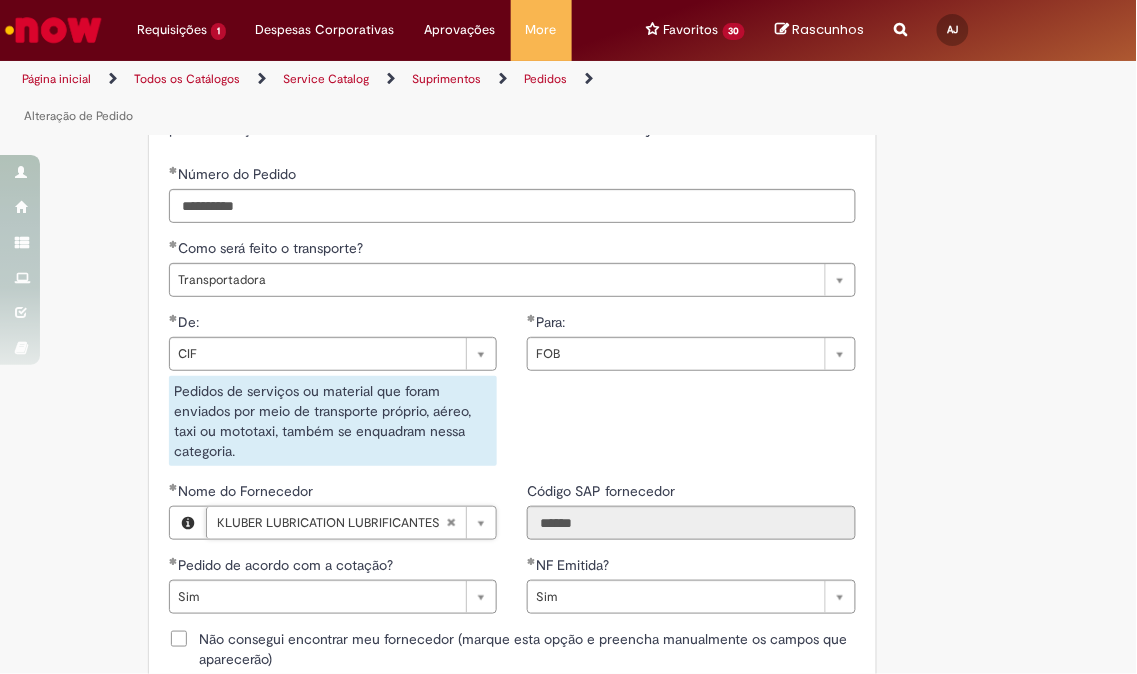 scroll, scrollTop: 1913, scrollLeft: 0, axis: vertical 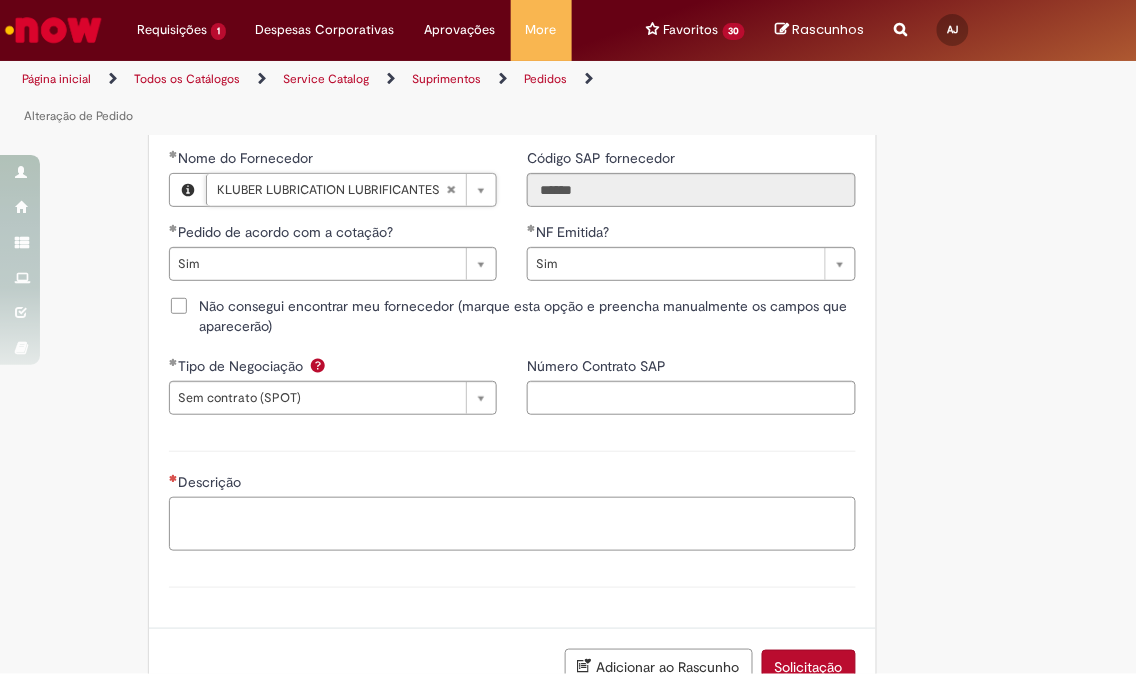 click on "Descrição" at bounding box center [512, 524] 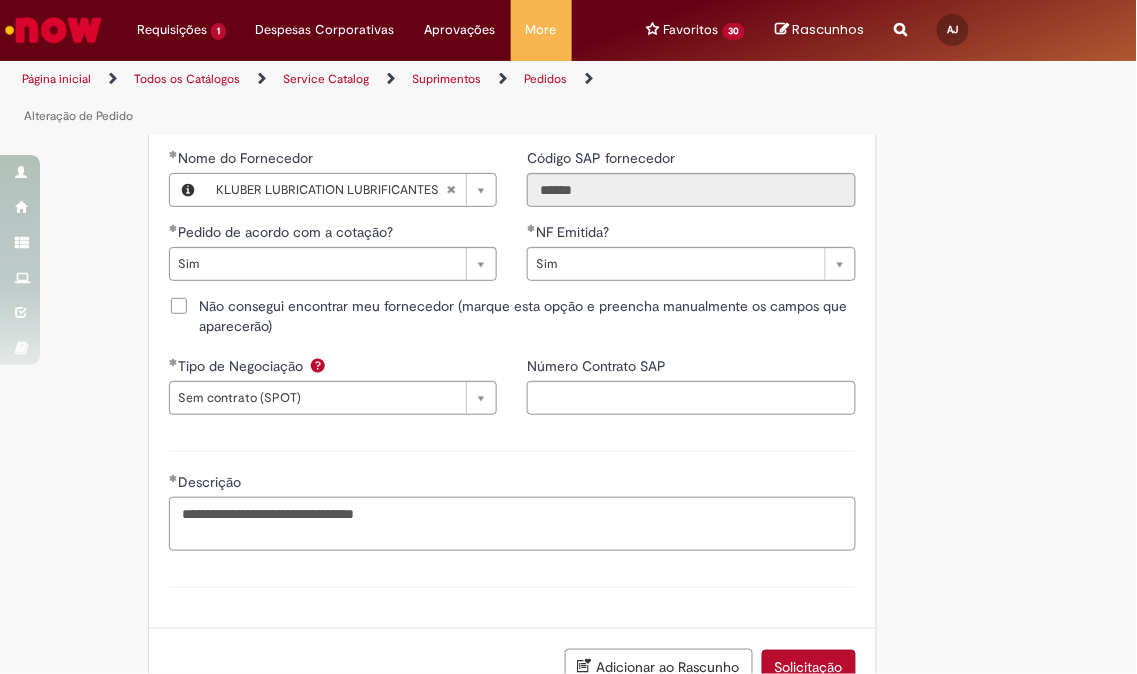 scroll, scrollTop: 2061, scrollLeft: 0, axis: vertical 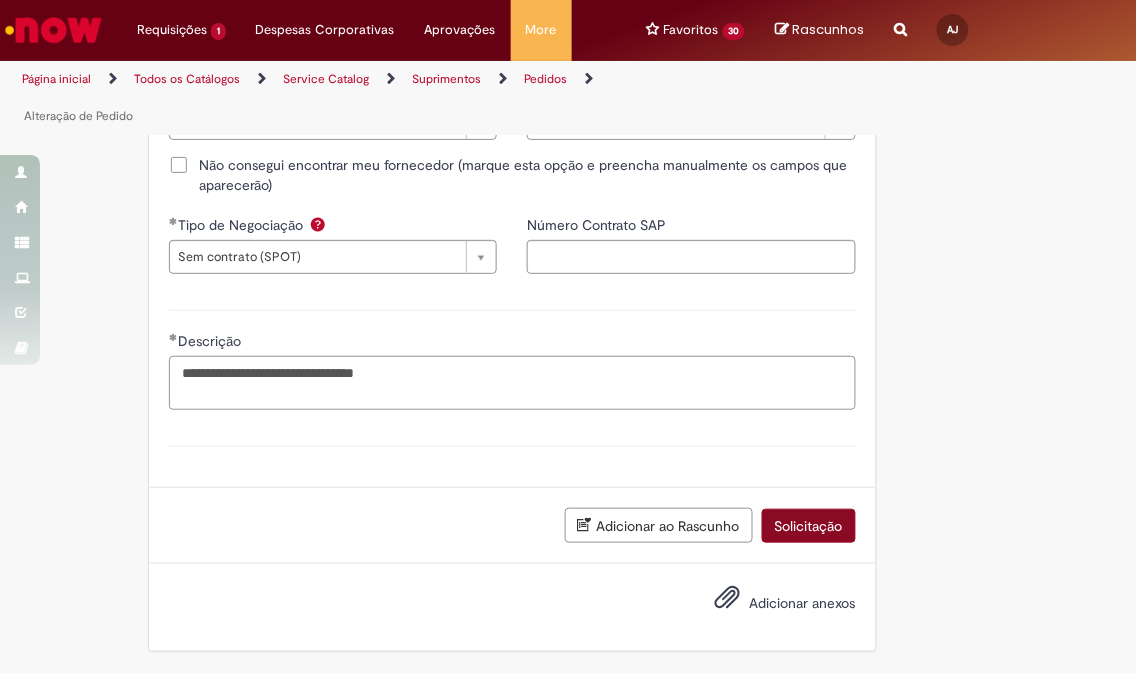 type on "**********" 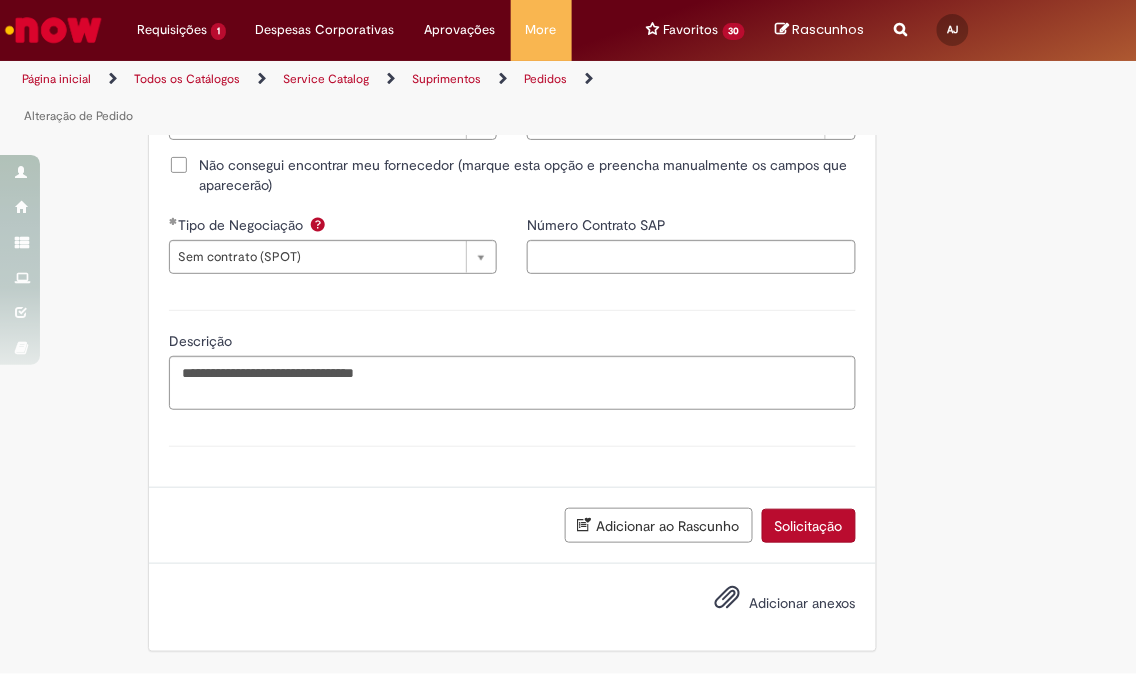 click on "Solicitação" at bounding box center (809, 526) 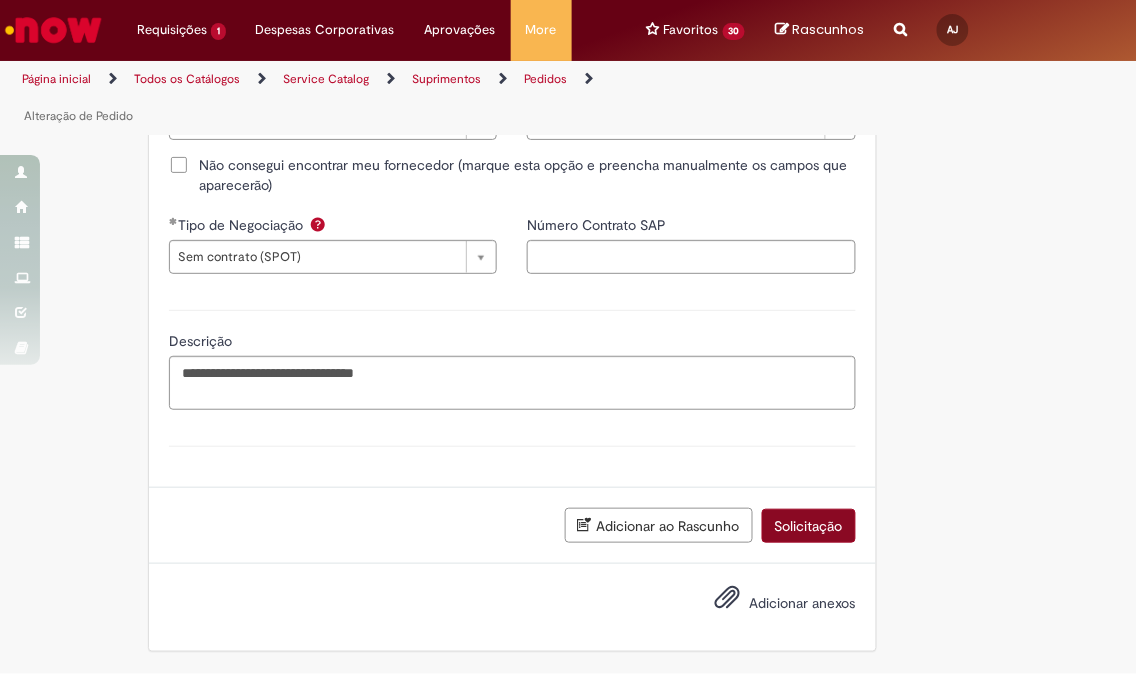 scroll, scrollTop: 2014, scrollLeft: 0, axis: vertical 